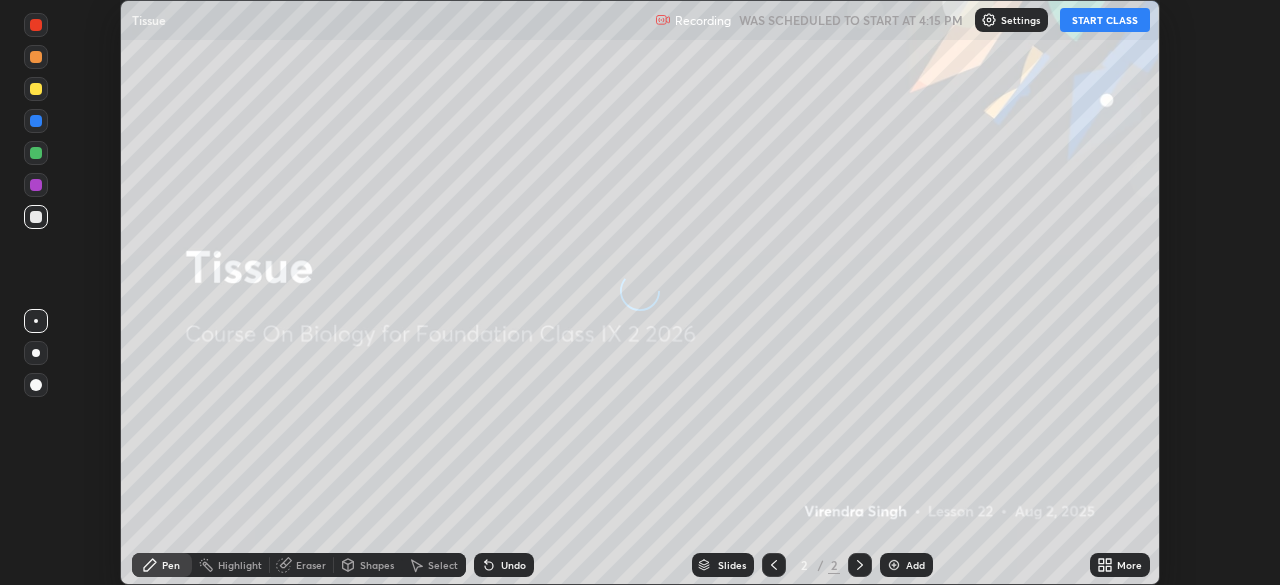scroll, scrollTop: 0, scrollLeft: 0, axis: both 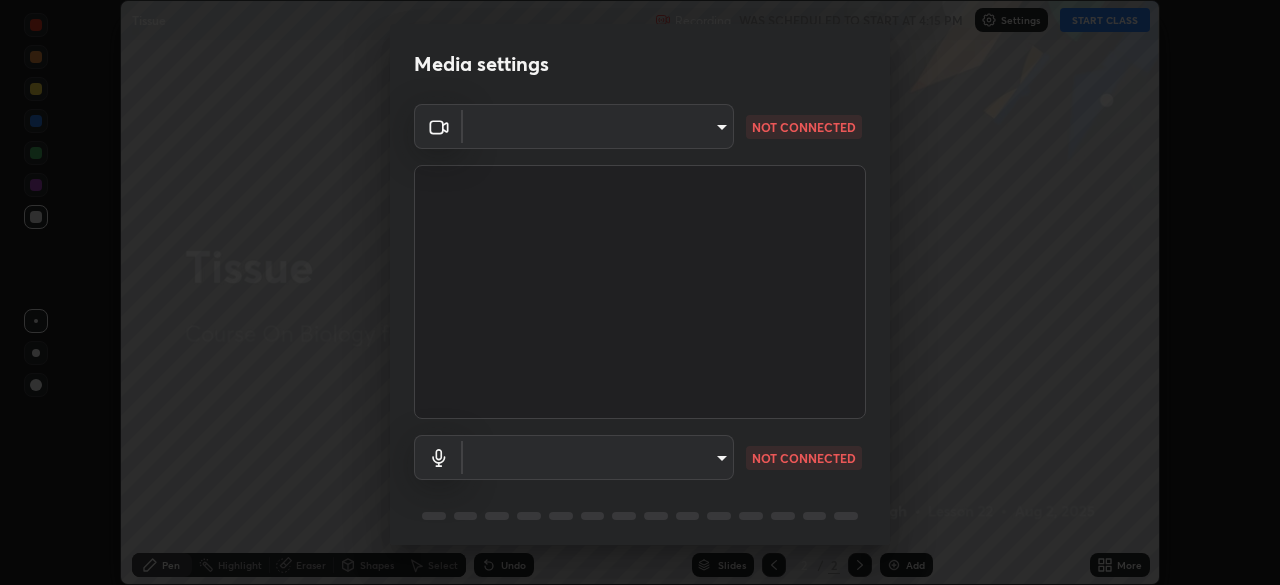 type on "[HASH]" 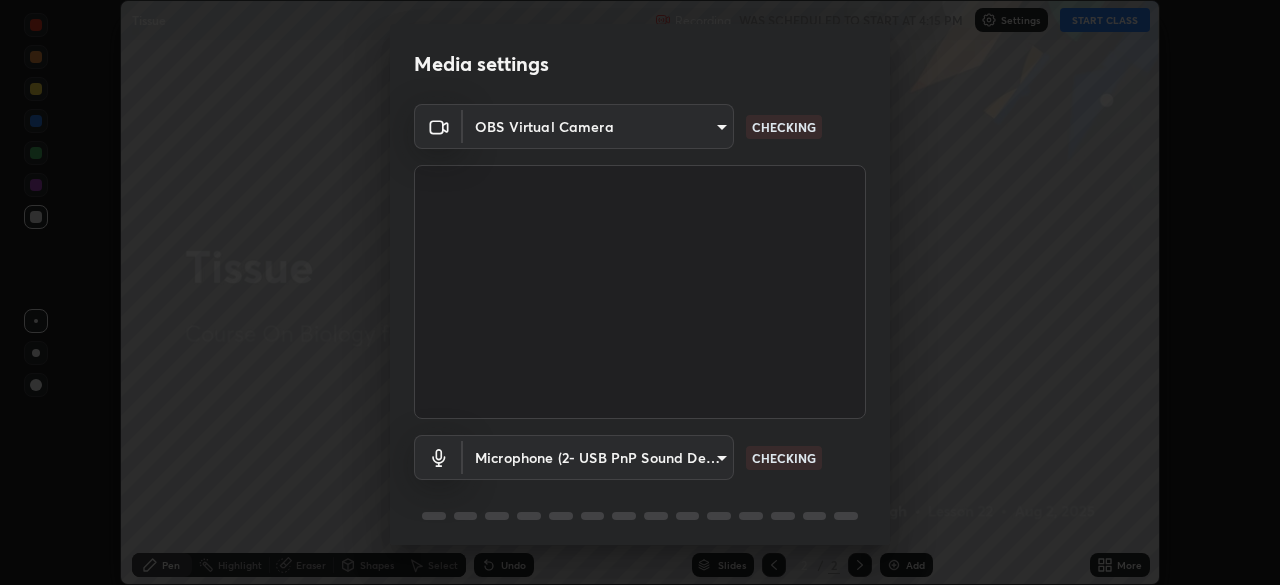scroll, scrollTop: 71, scrollLeft: 0, axis: vertical 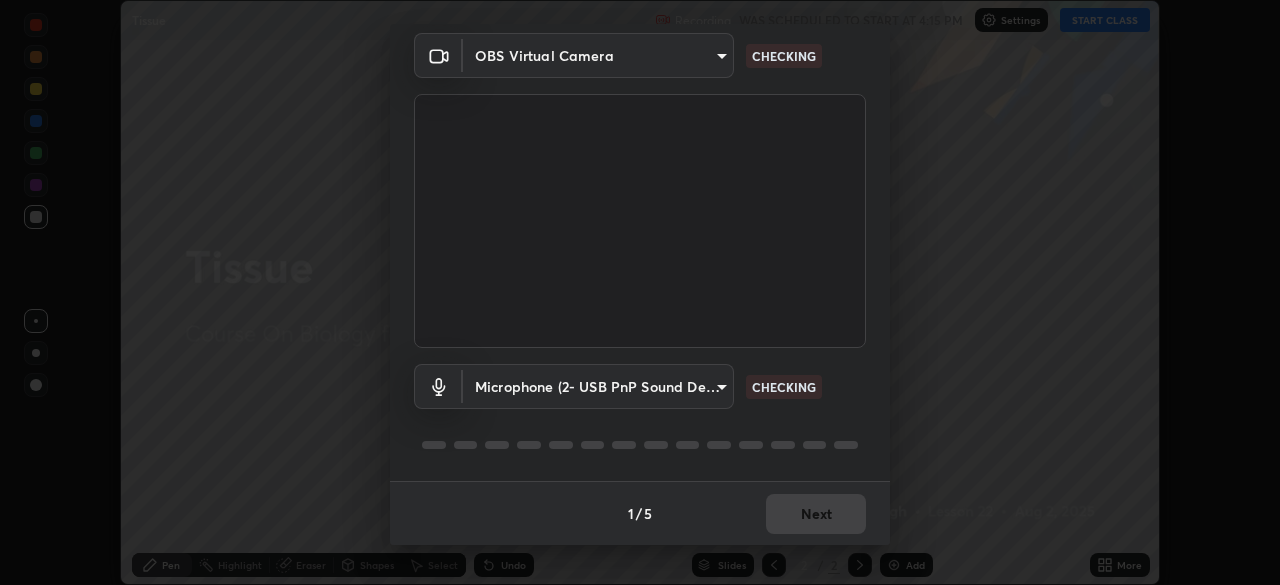 click on "Erase all Tissue Recording WAS SCHEDULED TO START AT  4:15 PM Settings START CLASS Setting up your live class Tissue • L22 of Course On Biology for Foundation Class IX 2 2026 [FIRST] [LAST] Pen Highlight Eraser Shapes Select Undo Slides 2 / 2 Add More No doubts shared Encourage your learners to ask a doubt for better clarity Report an issue Reason for reporting Buffering Chat not working Audio - Video sync issue Educator video quality low ​ Attach an image Report Media settings OBS Virtual Camera [HASH] CHECKING Microphone (2- USB PnP Sound Device) [HASH] CHECKING 1 / 5 Next" at bounding box center (640, 292) 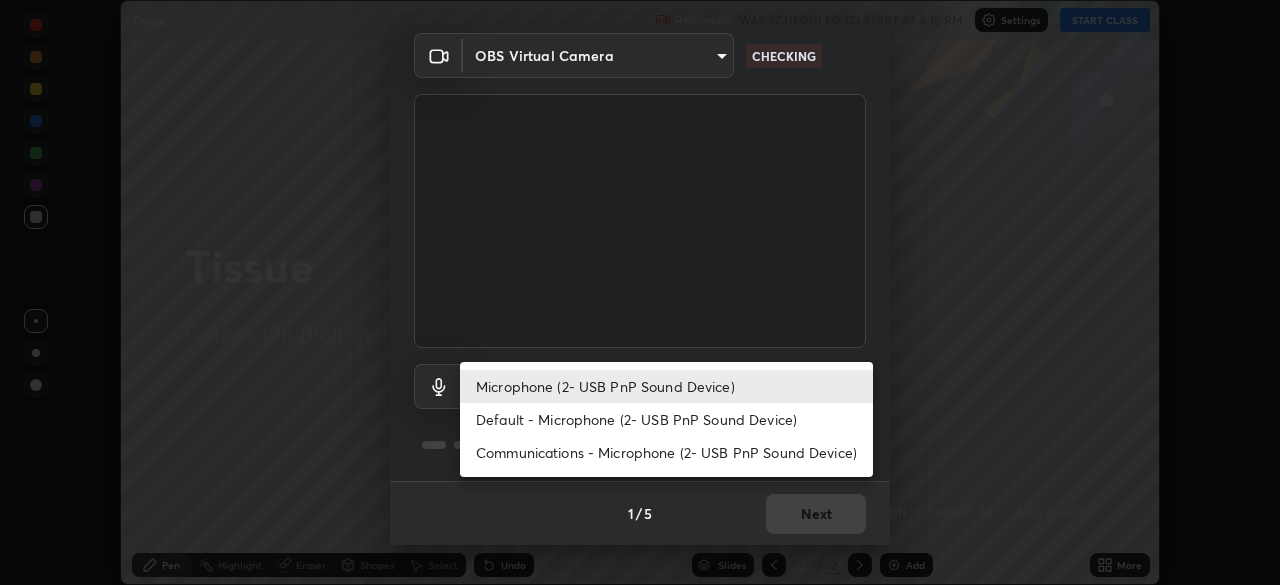 click on "Default - Microphone (2- USB PnP Sound Device)" at bounding box center [666, 419] 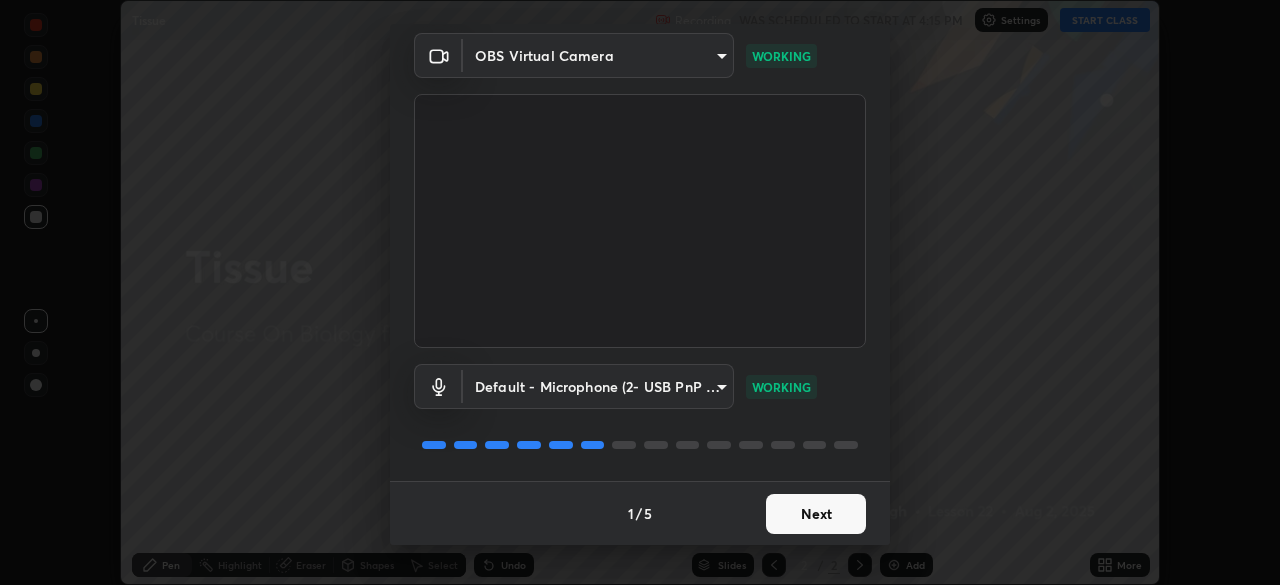 click on "Erase all Tissue Recording WAS SCHEDULED TO START AT  4:15 PM Settings START CLASS Setting up your live class Tissue • L22 of Course On Biology for Foundation Class IX 2 2026 [FIRST] [LAST] Pen Highlight Eraser Shapes Select Undo Slides 2 / 2 Add More No doubts shared Encourage your learners to ask a doubt for better clarity Report an issue Reason for reporting Buffering Chat not working Audio - Video sync issue Educator video quality low ​ Attach an image Report Media settings OBS Virtual Camera [HASH] WORKING Default - Microphone (2- USB PnP Sound Device) default WORKING 1 / 5 Next" at bounding box center (640, 292) 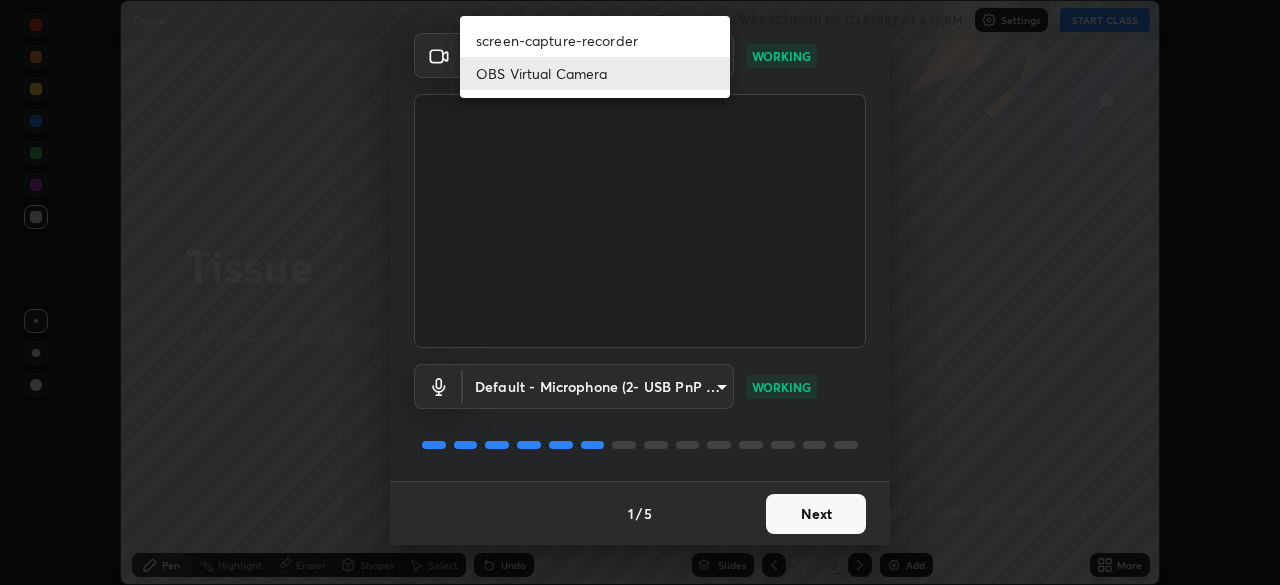 click on "screen-capture-recorder" at bounding box center (595, 40) 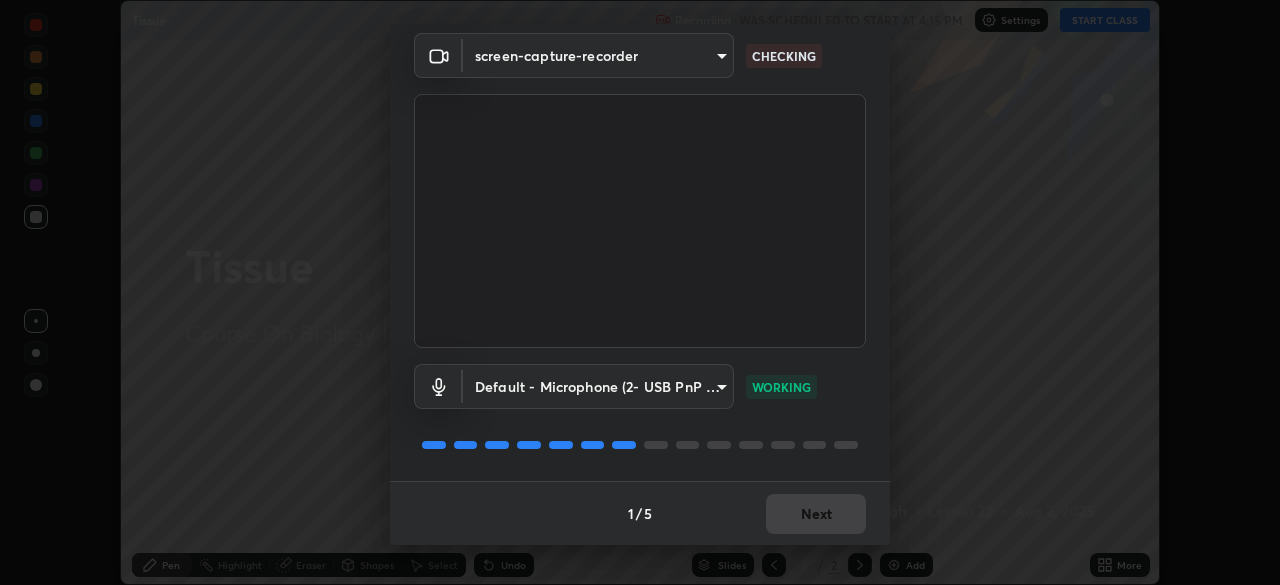click on "Erase all Tissue Recording WAS SCHEDULED TO START AT  4:15 PM Settings START CLASS Setting up your live class Tissue • L22 of Course On Biology for Foundation Class IX 2 2026 [FIRST] [LAST] Pen Highlight Eraser Shapes Select Undo Slides 2 / 2 Add More No doubts shared Encourage your learners to ask a doubt for better clarity Report an issue Reason for reporting Buffering Chat not working Audio - Video sync issue Educator video quality low ​ Attach an image Report Media settings screen-capture-recorder [HASH] CHECKING Default - Microphone (2- USB PnP Sound Device) default WORKING 1 / 5 Next" at bounding box center (640, 292) 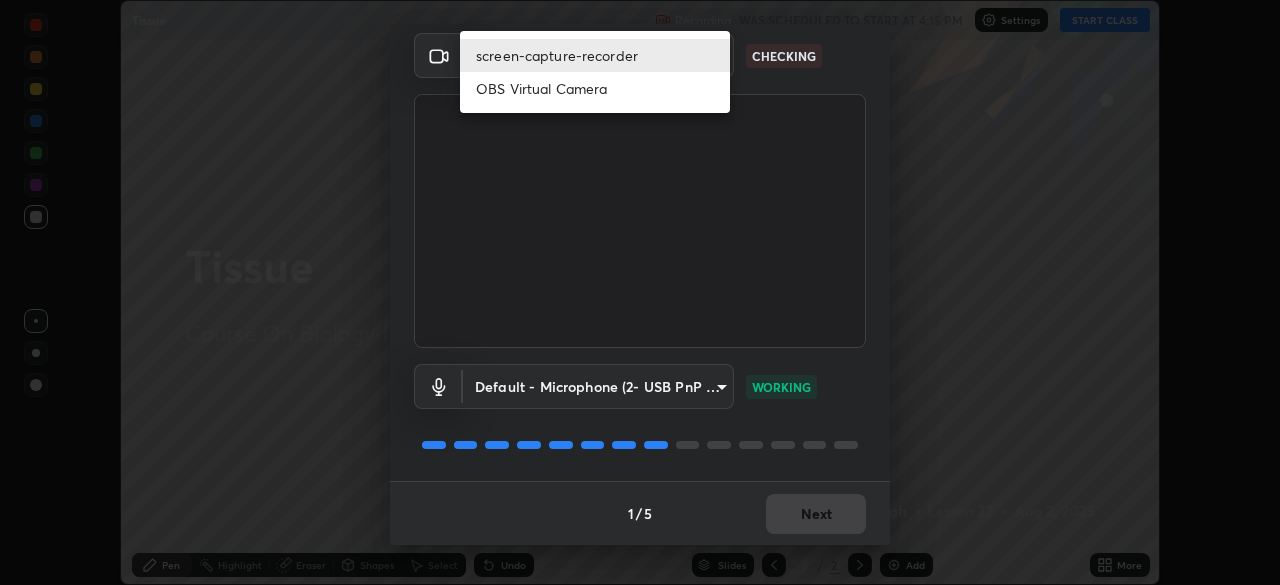 click on "OBS Virtual Camera" at bounding box center (595, 88) 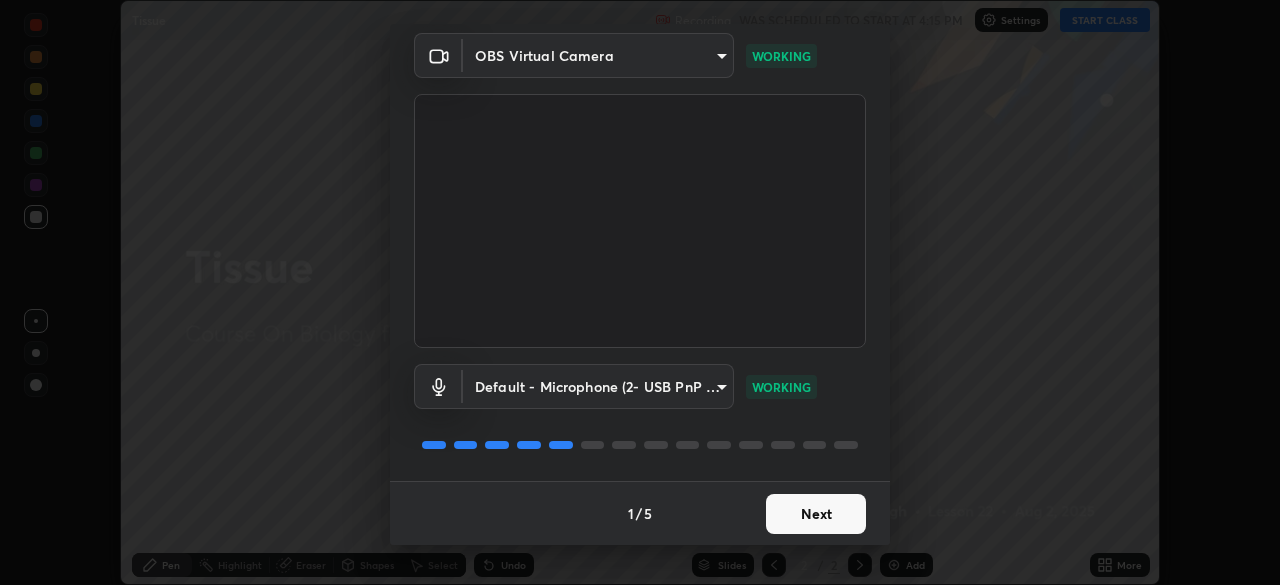 click on "Next" at bounding box center [816, 514] 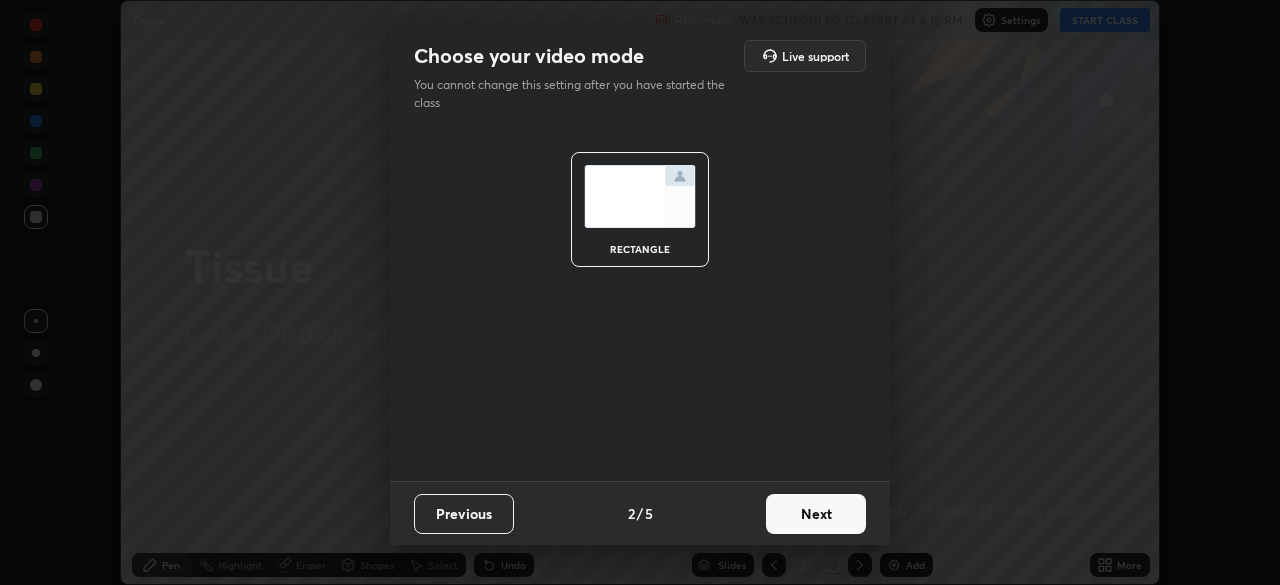 scroll, scrollTop: 0, scrollLeft: 0, axis: both 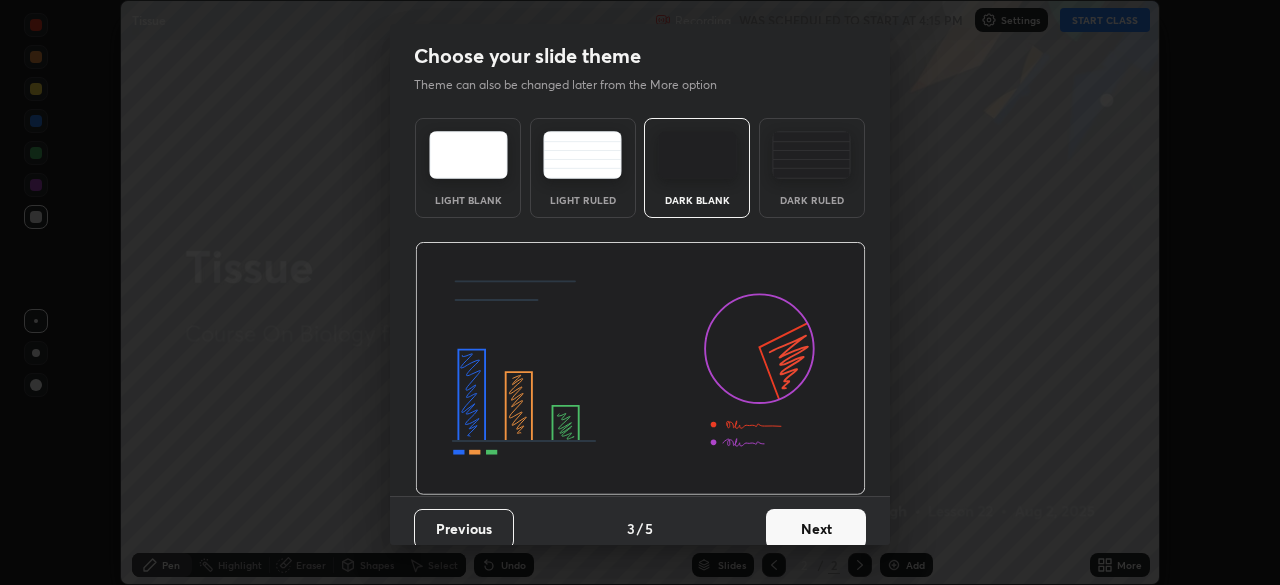 click on "Next" at bounding box center (816, 529) 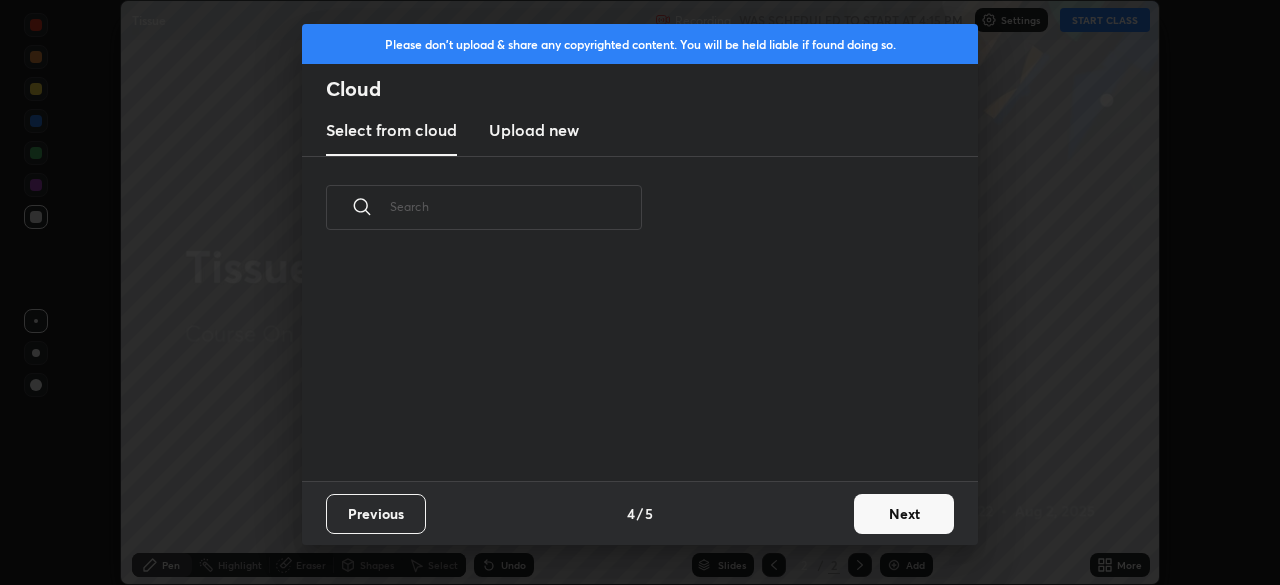 click on "Next" at bounding box center (904, 514) 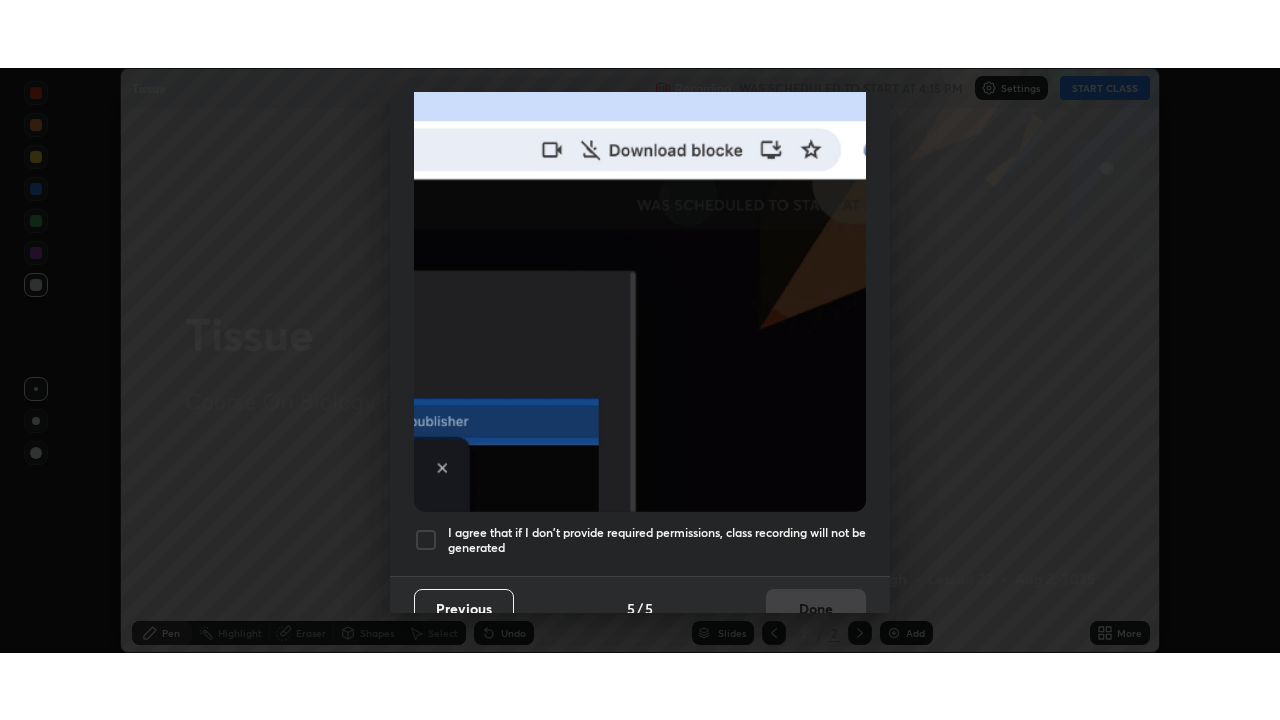 scroll, scrollTop: 479, scrollLeft: 0, axis: vertical 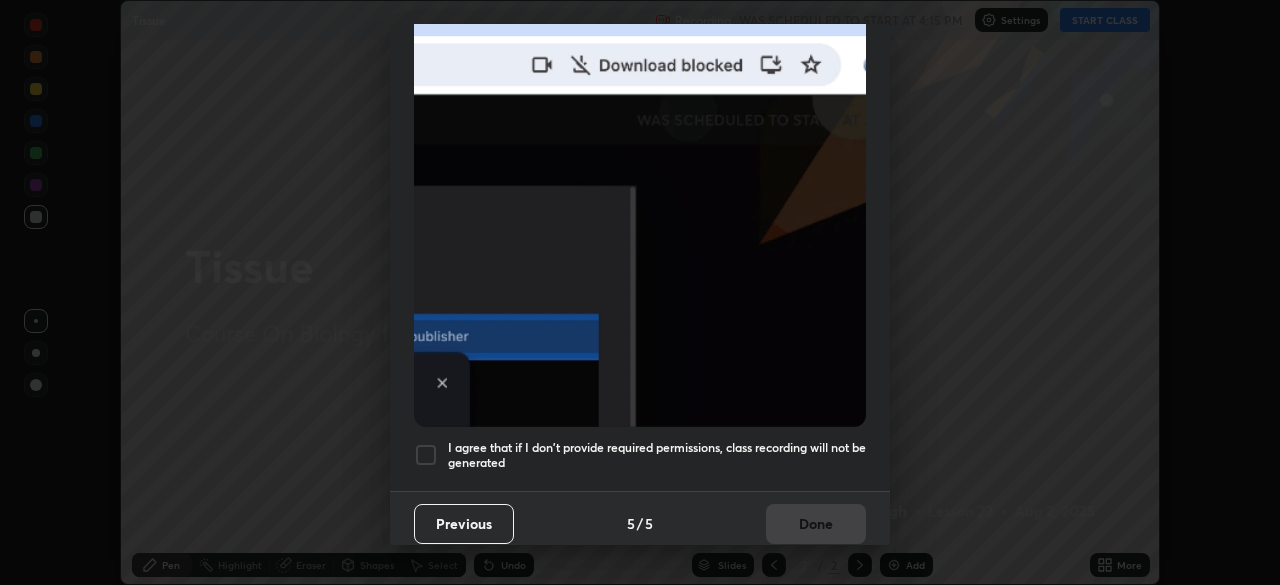 click at bounding box center (426, 455) 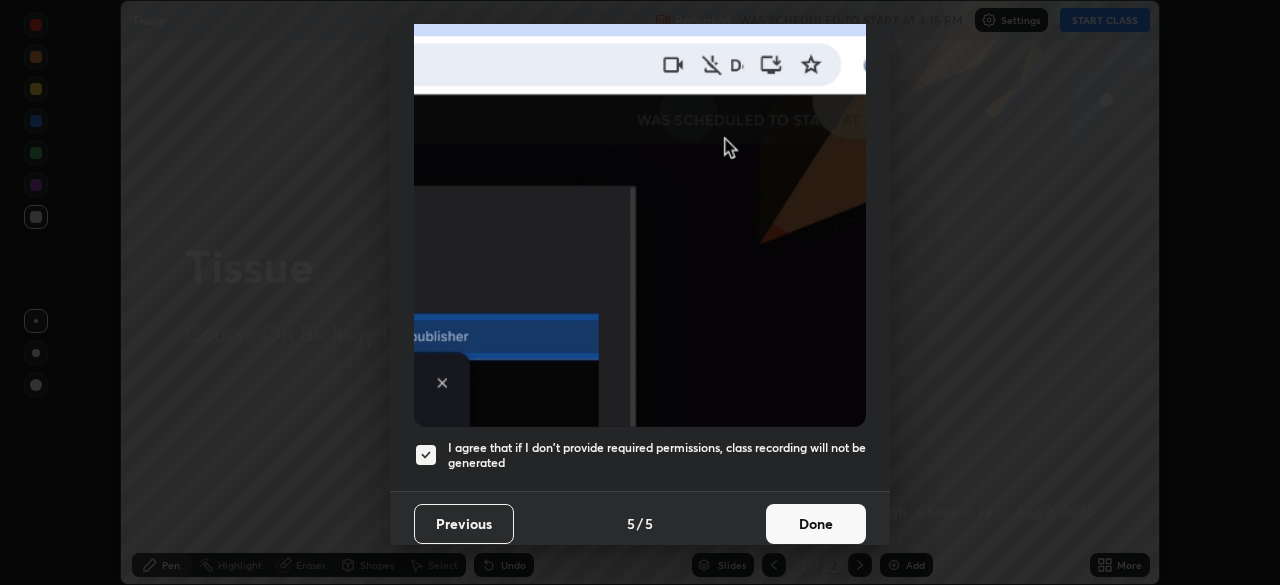 click on "Done" at bounding box center (816, 524) 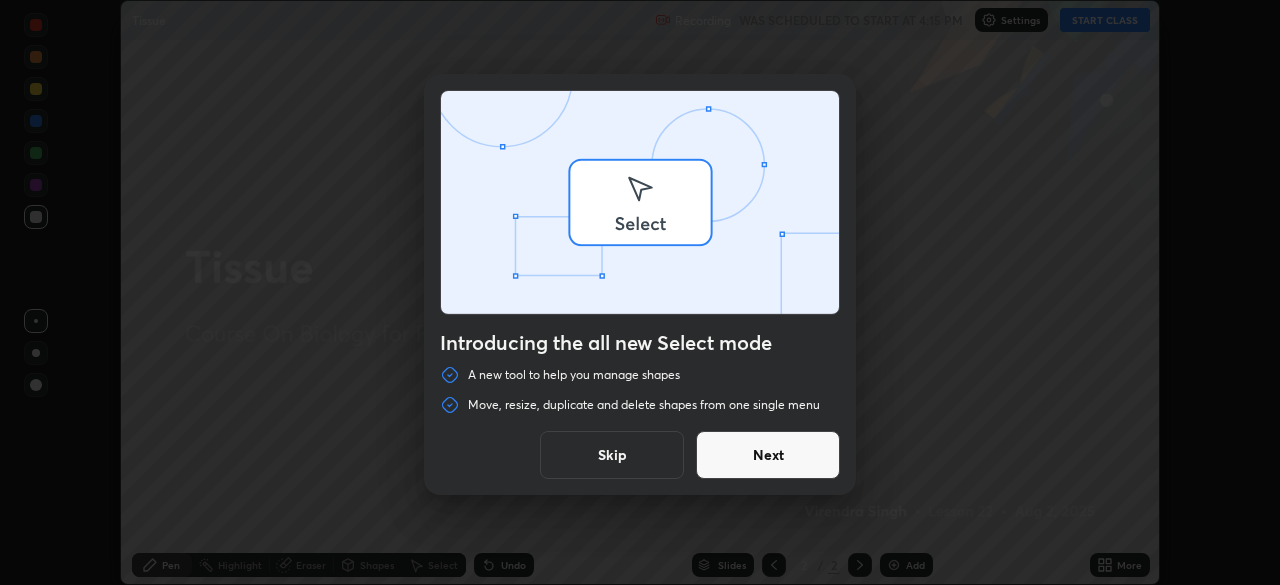 click on "Introducing the all new Select mode A new tool to help you manage shapes Move, resize, duplicate and delete shapes from one single menu Skip Next" at bounding box center [640, 292] 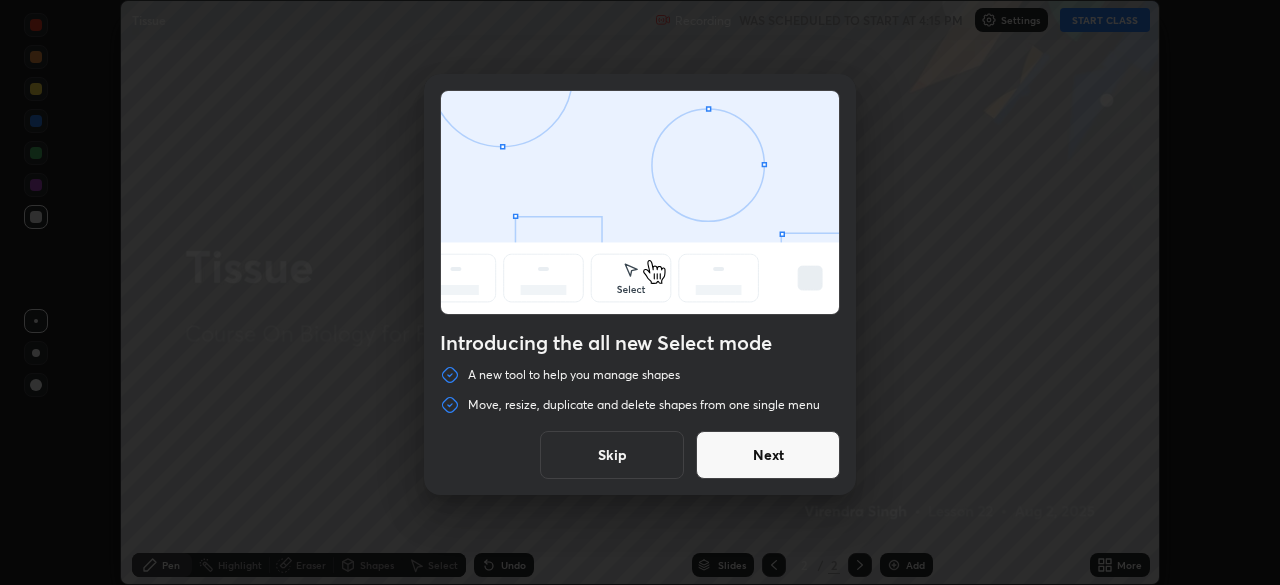click on "Next" at bounding box center [768, 455] 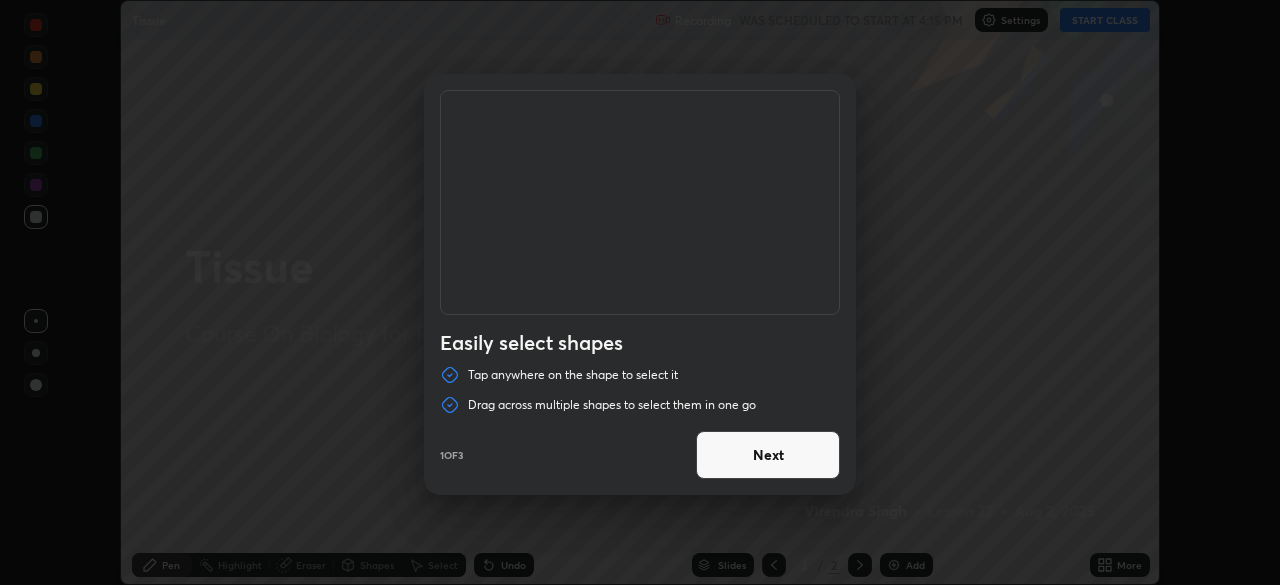 click on "Next" at bounding box center (768, 455) 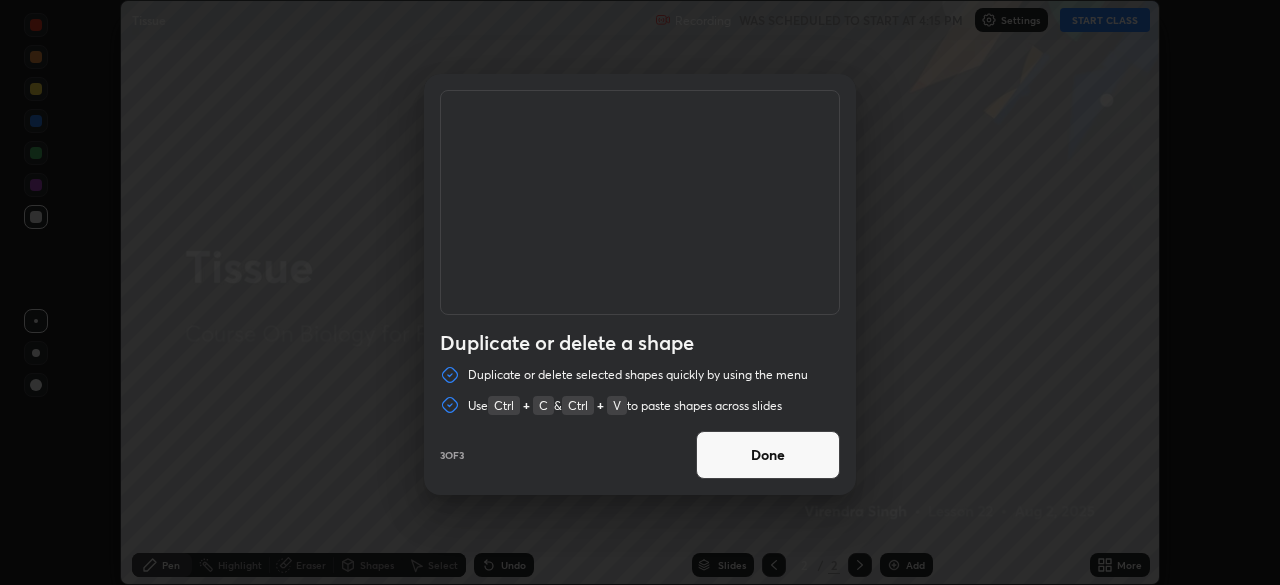 click on "Done" at bounding box center (768, 455) 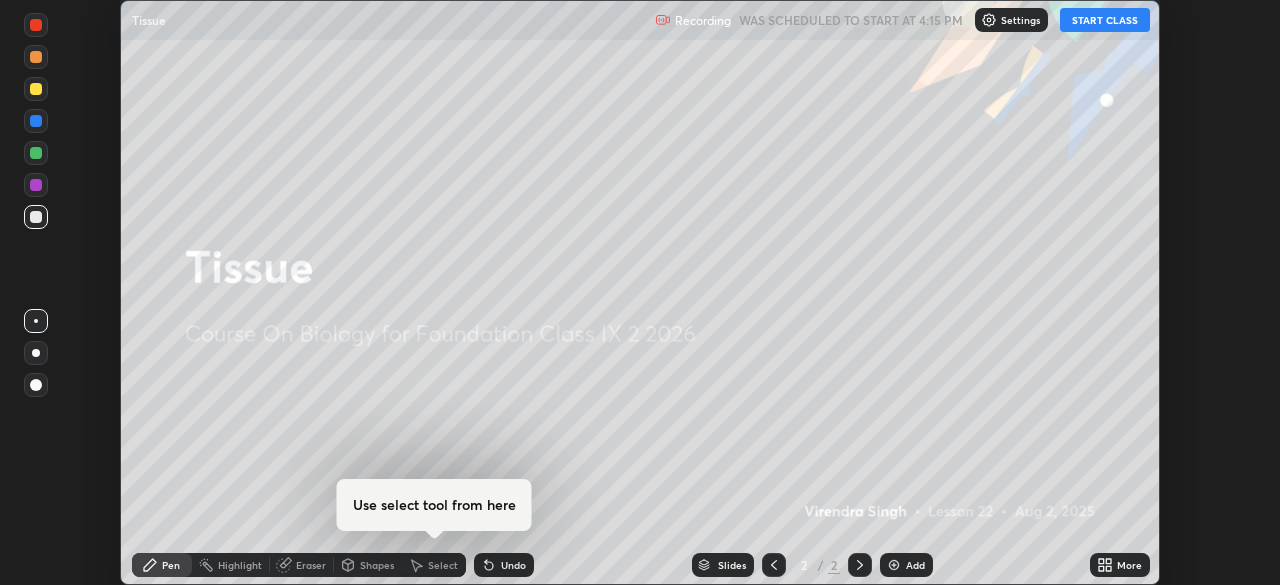 click on "Setting up your live class" at bounding box center [640, 292] 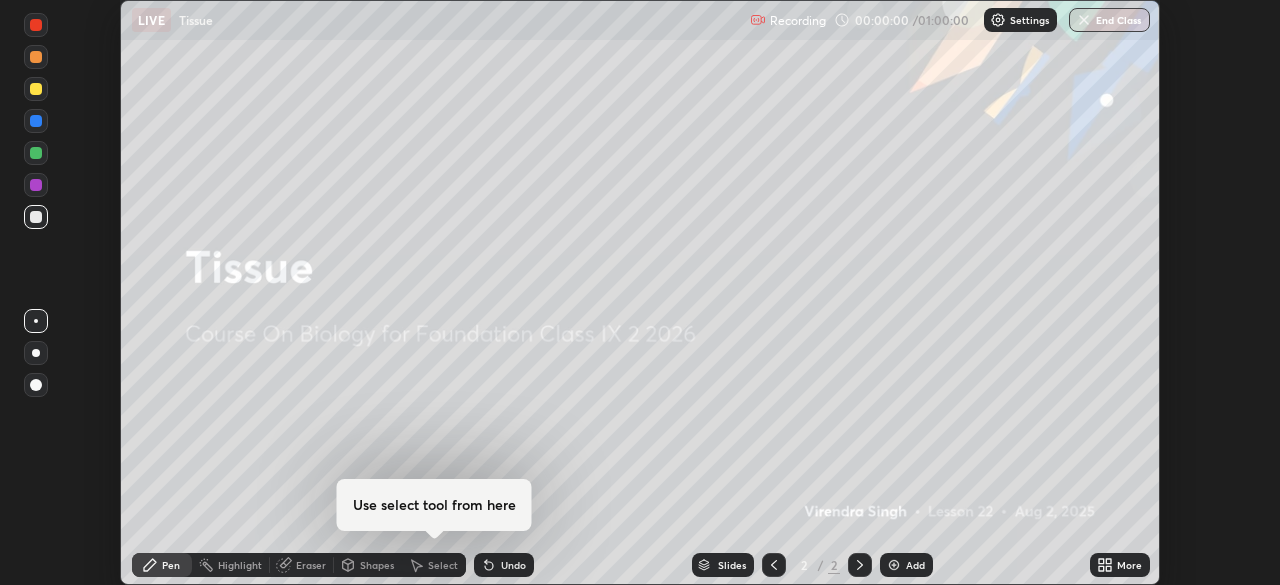 click on "More" at bounding box center [1120, 565] 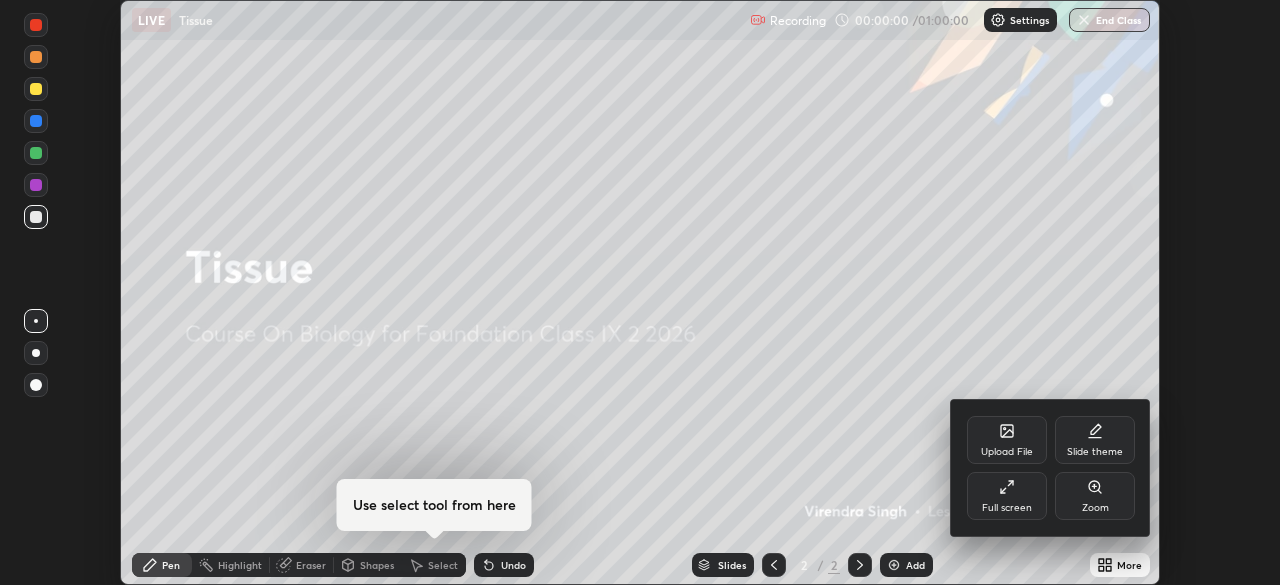 click 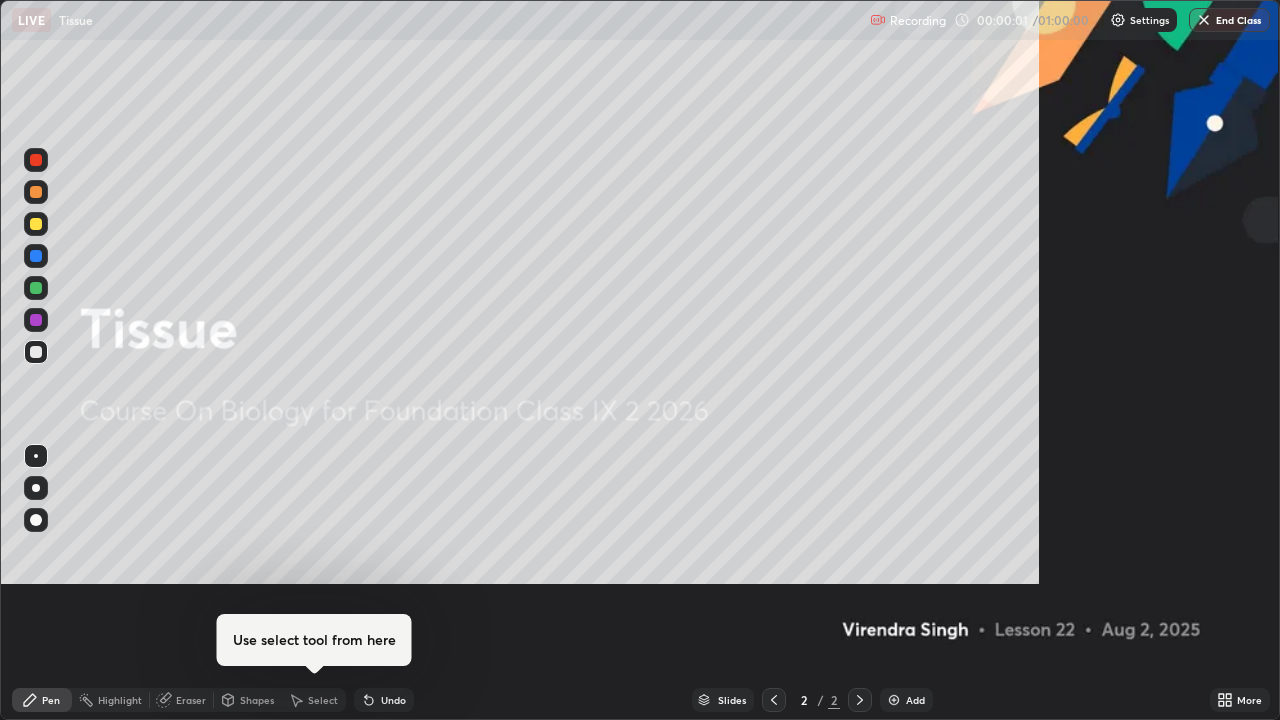 scroll, scrollTop: 99280, scrollLeft: 98720, axis: both 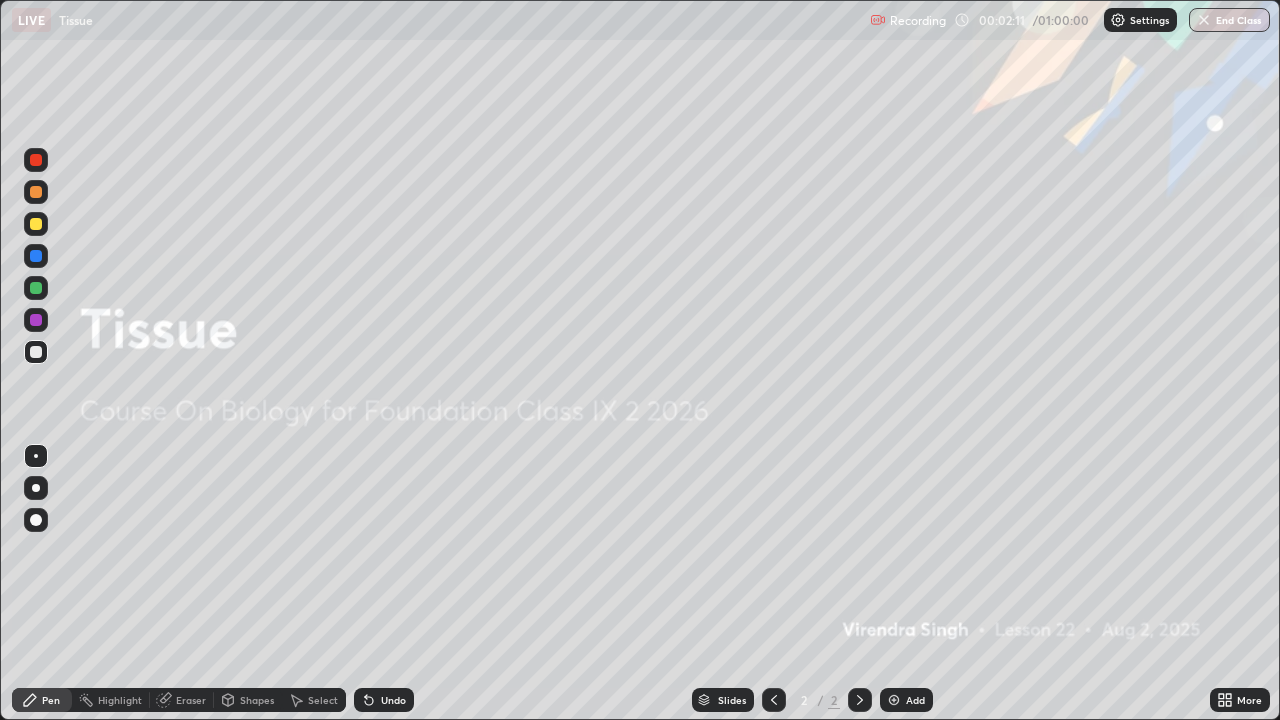 click on "Add" at bounding box center [906, 700] 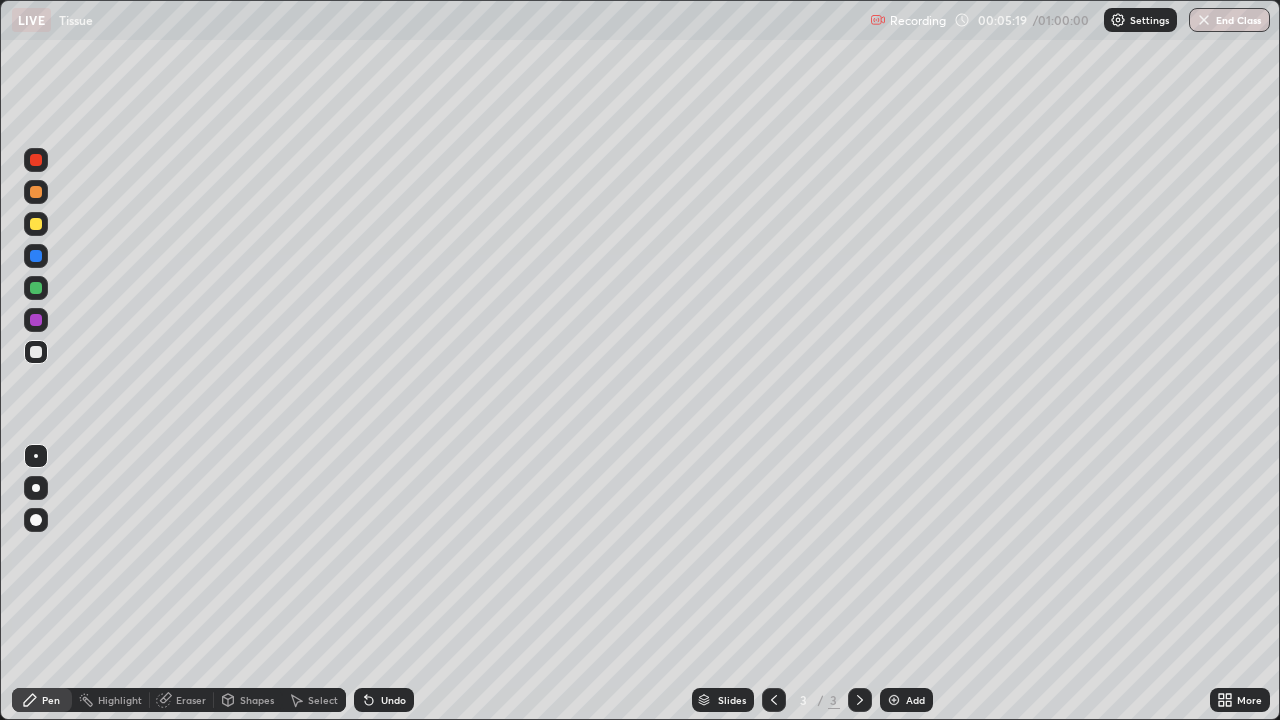 click at bounding box center [36, 488] 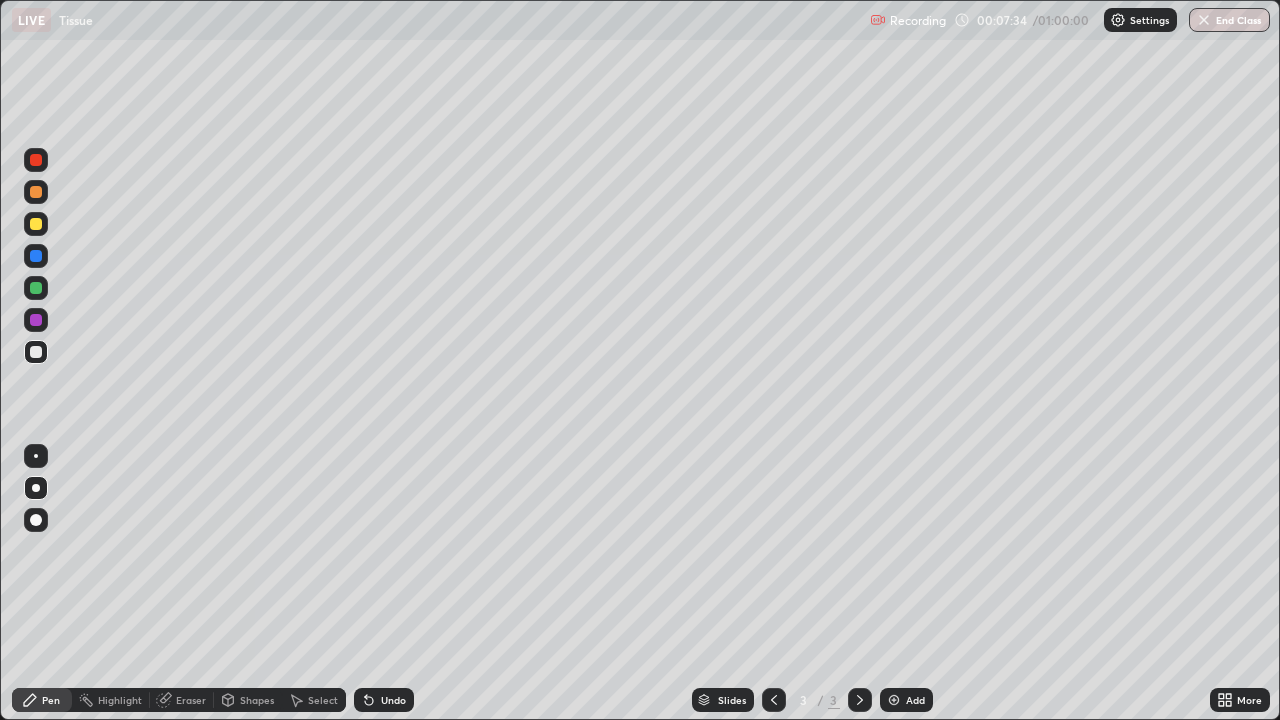 click at bounding box center (36, 224) 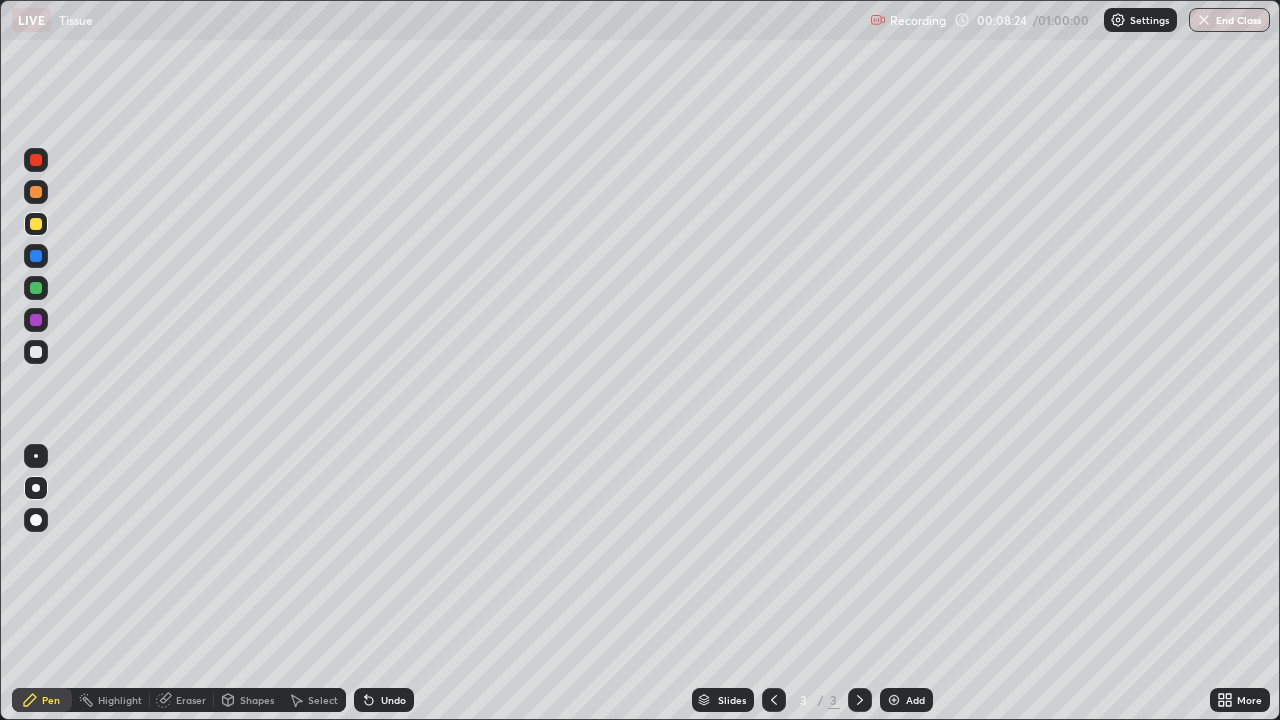 click on "Undo" at bounding box center [393, 700] 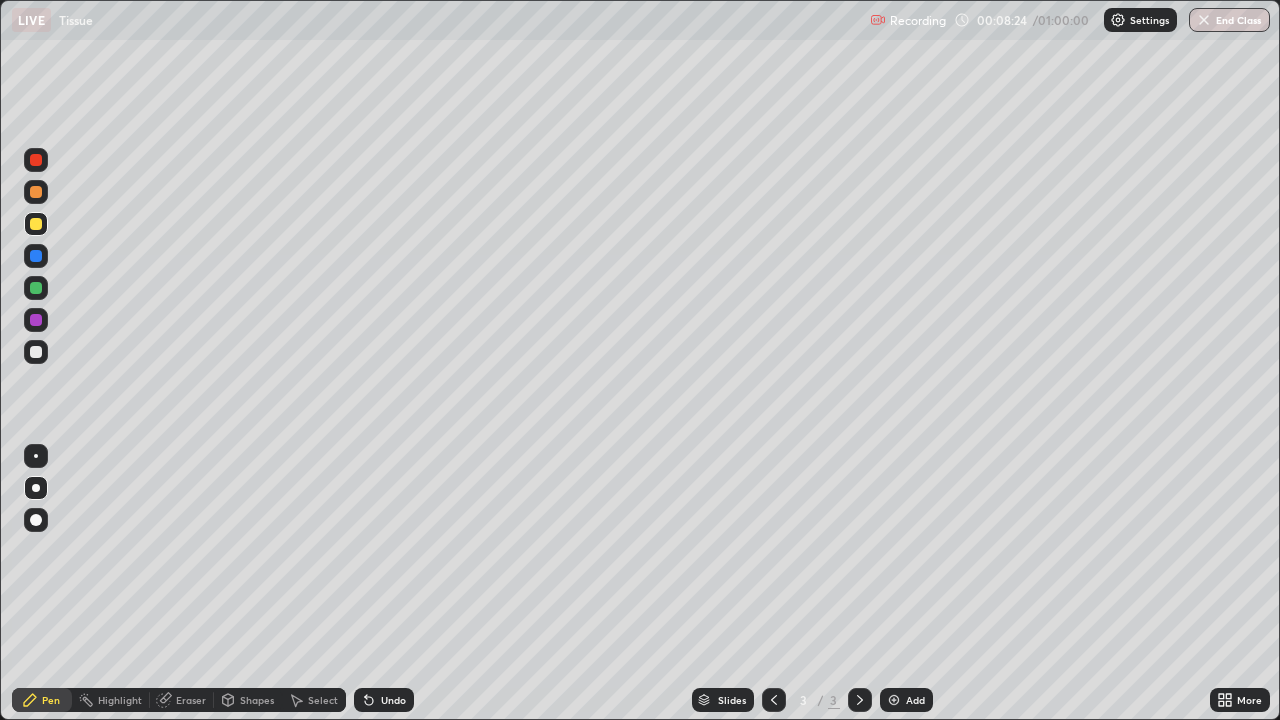 click on "Undo" at bounding box center [393, 700] 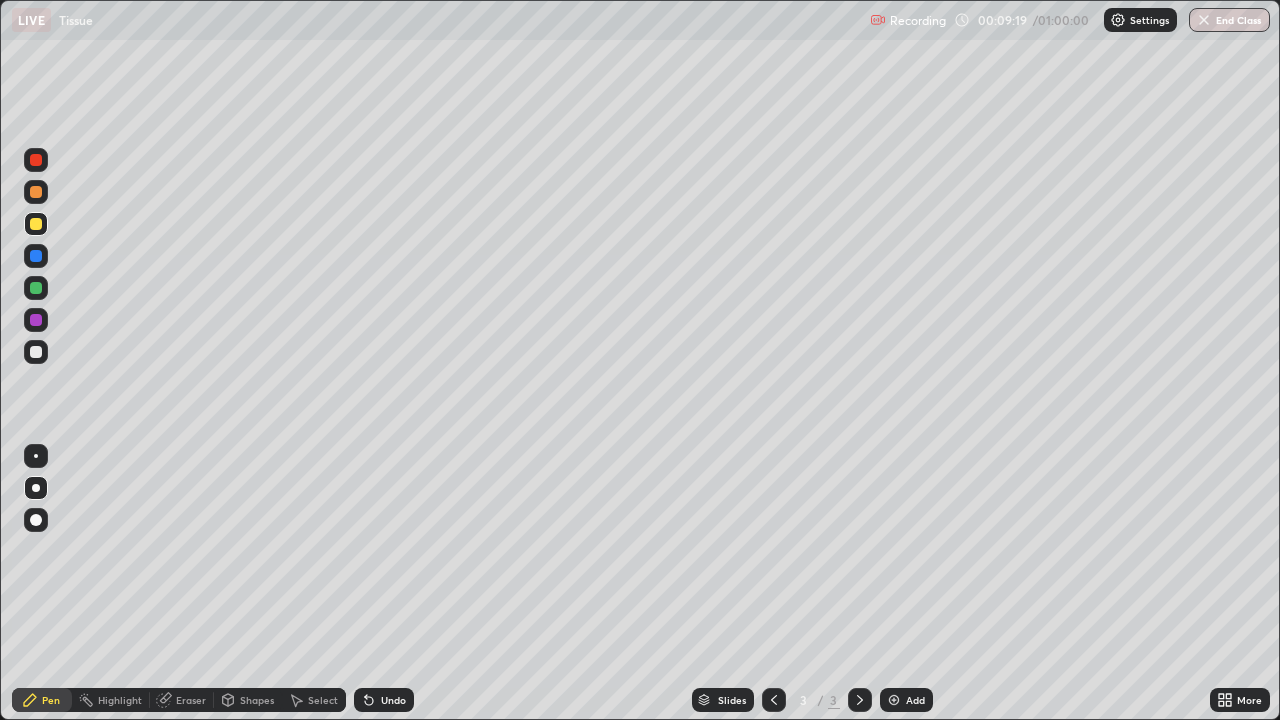 click at bounding box center [36, 320] 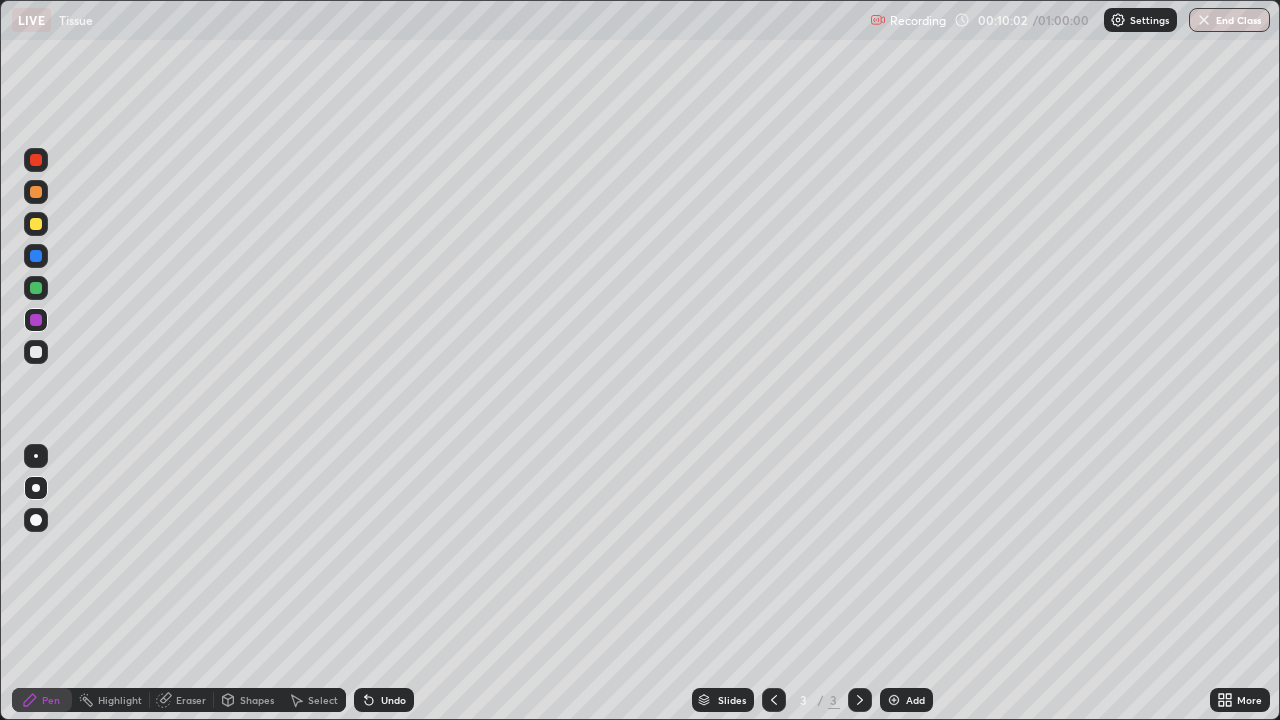 click at bounding box center (36, 224) 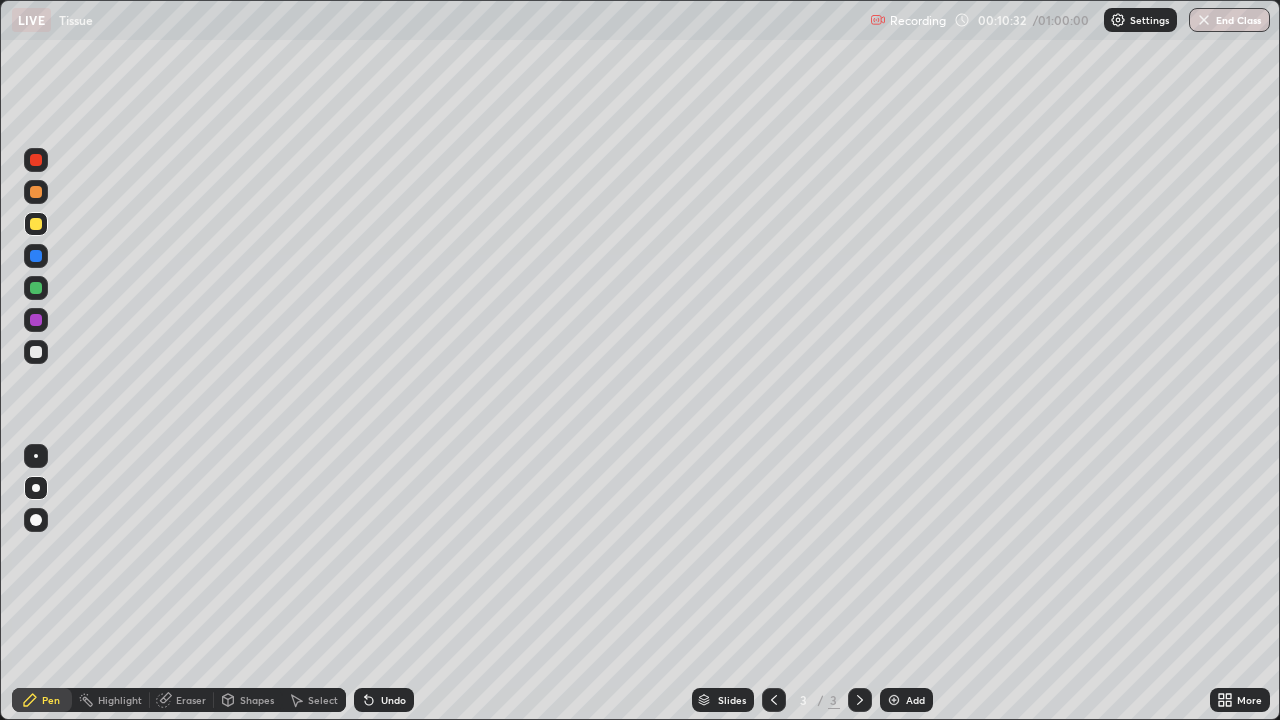 click at bounding box center [36, 352] 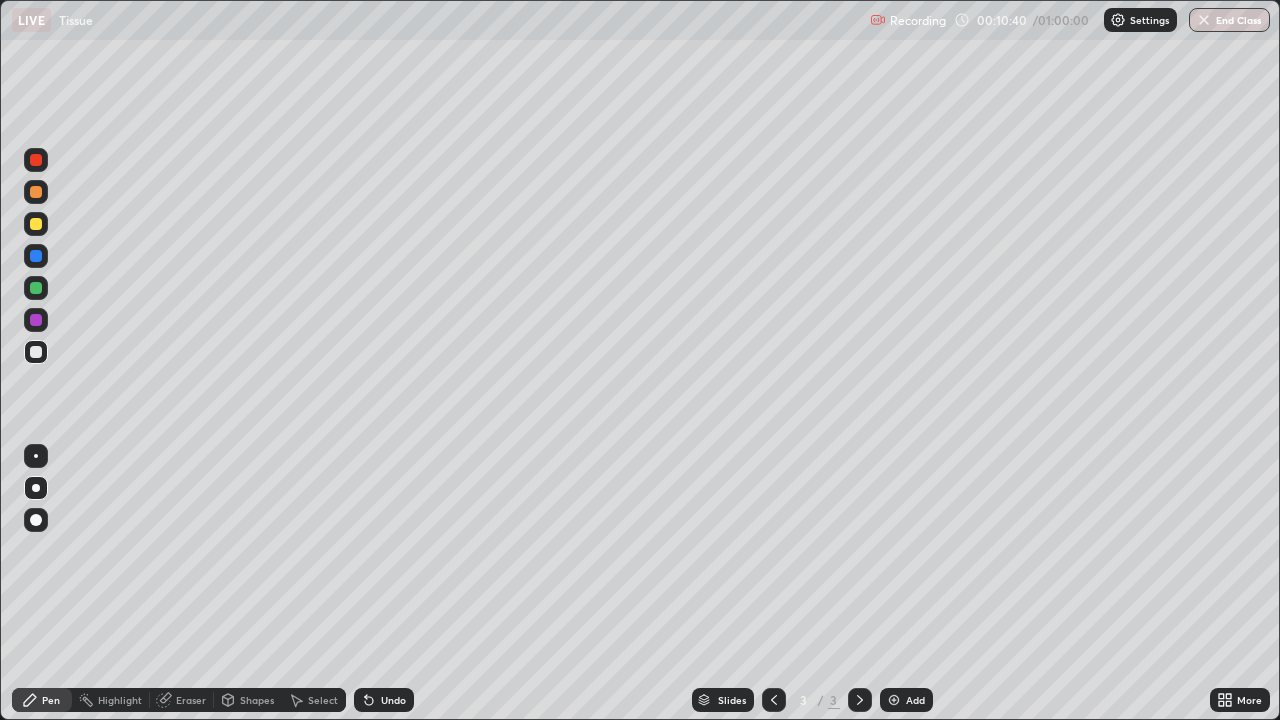 click at bounding box center [36, 160] 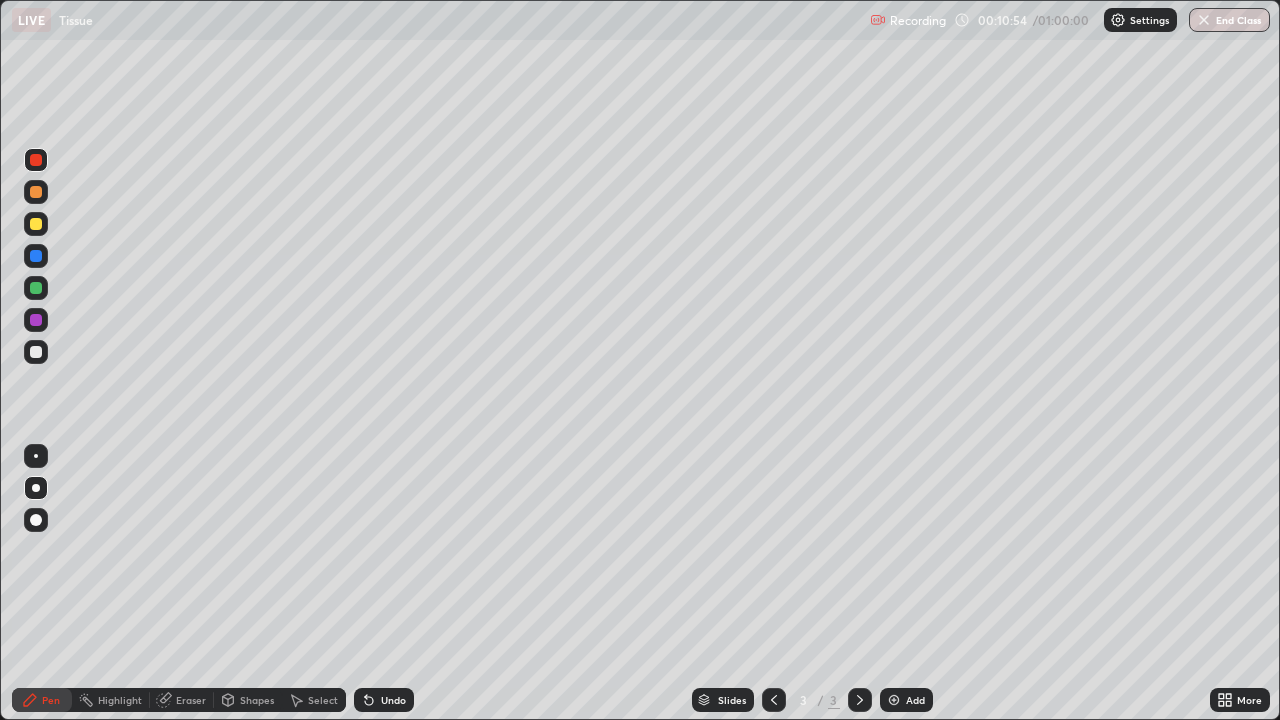 click at bounding box center [36, 224] 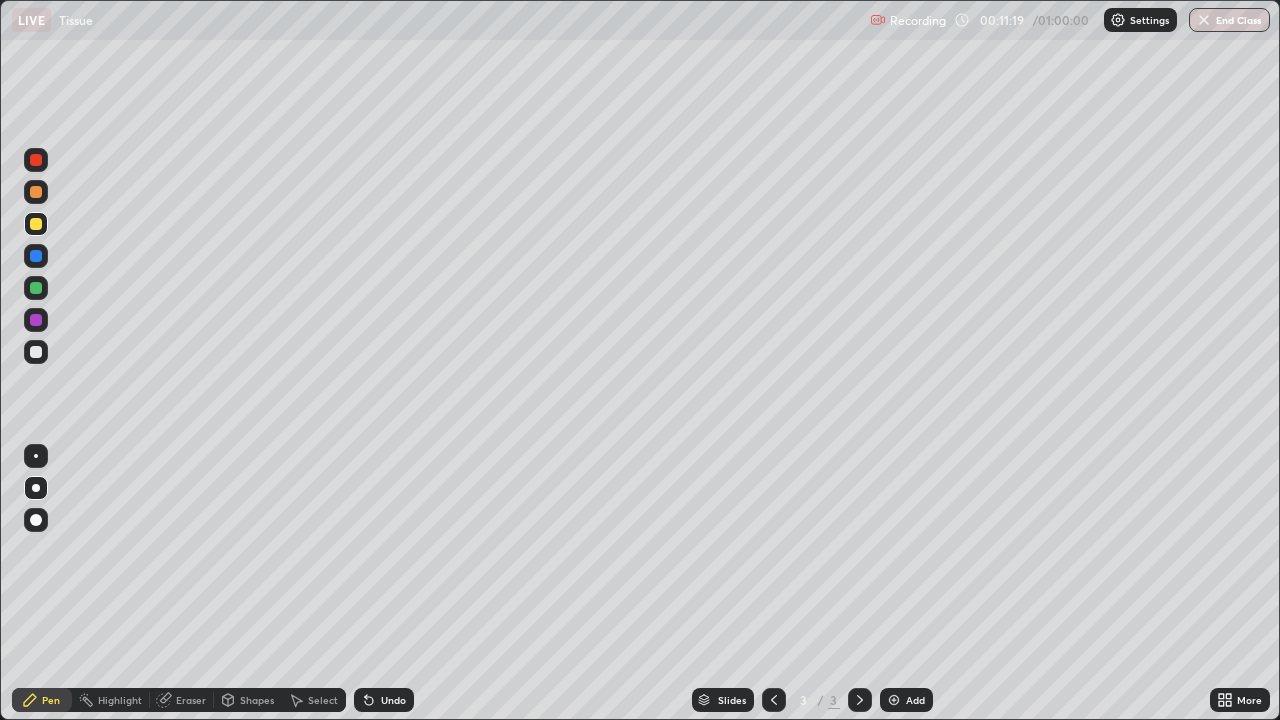 click at bounding box center (36, 352) 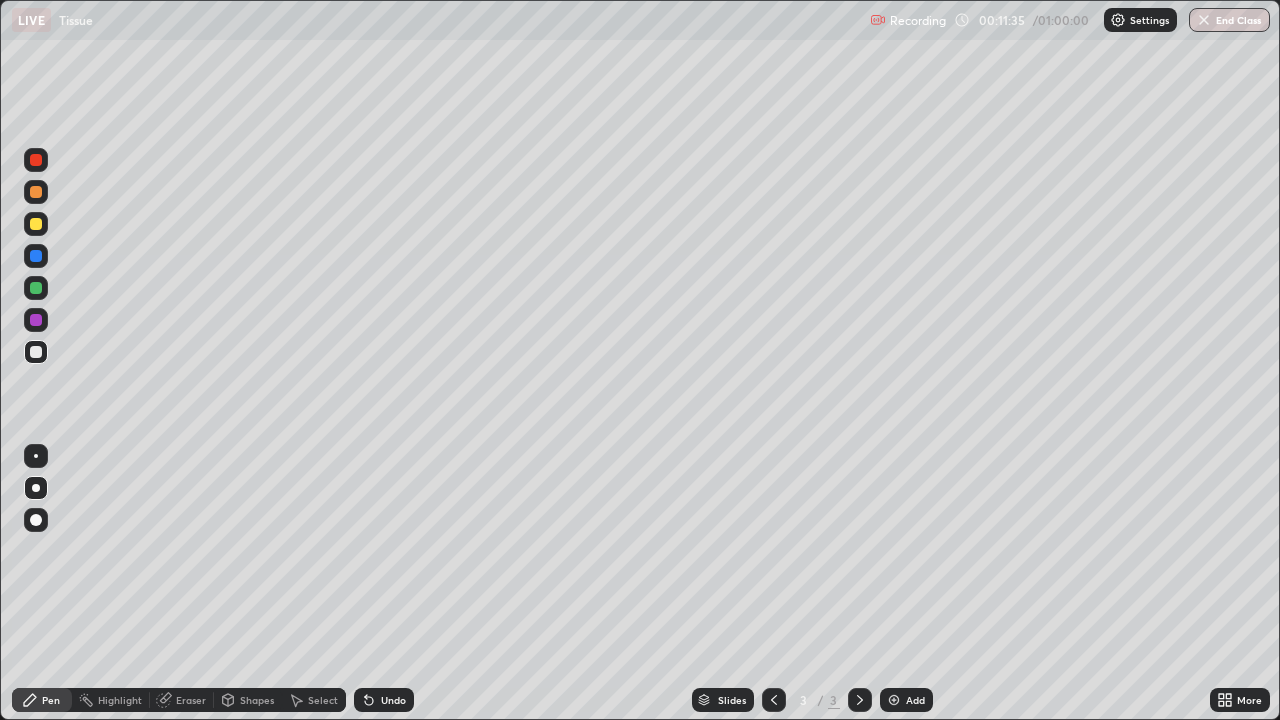 click at bounding box center (36, 224) 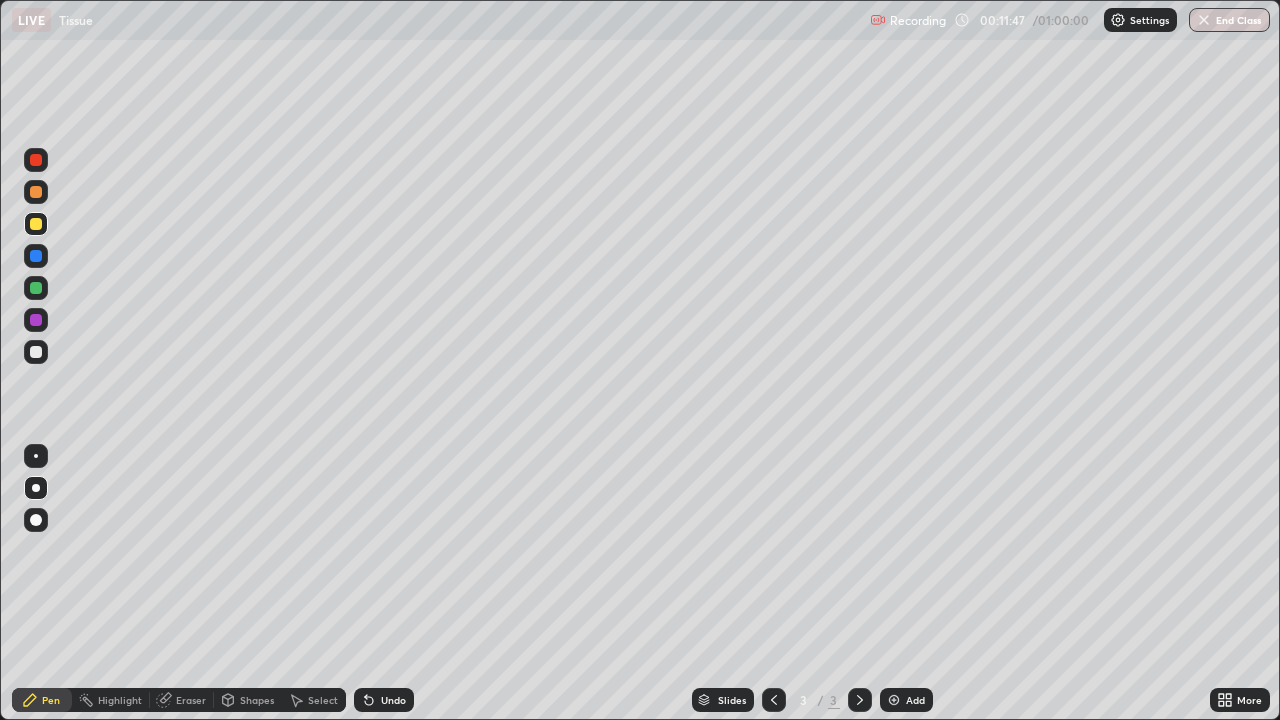 click at bounding box center [36, 160] 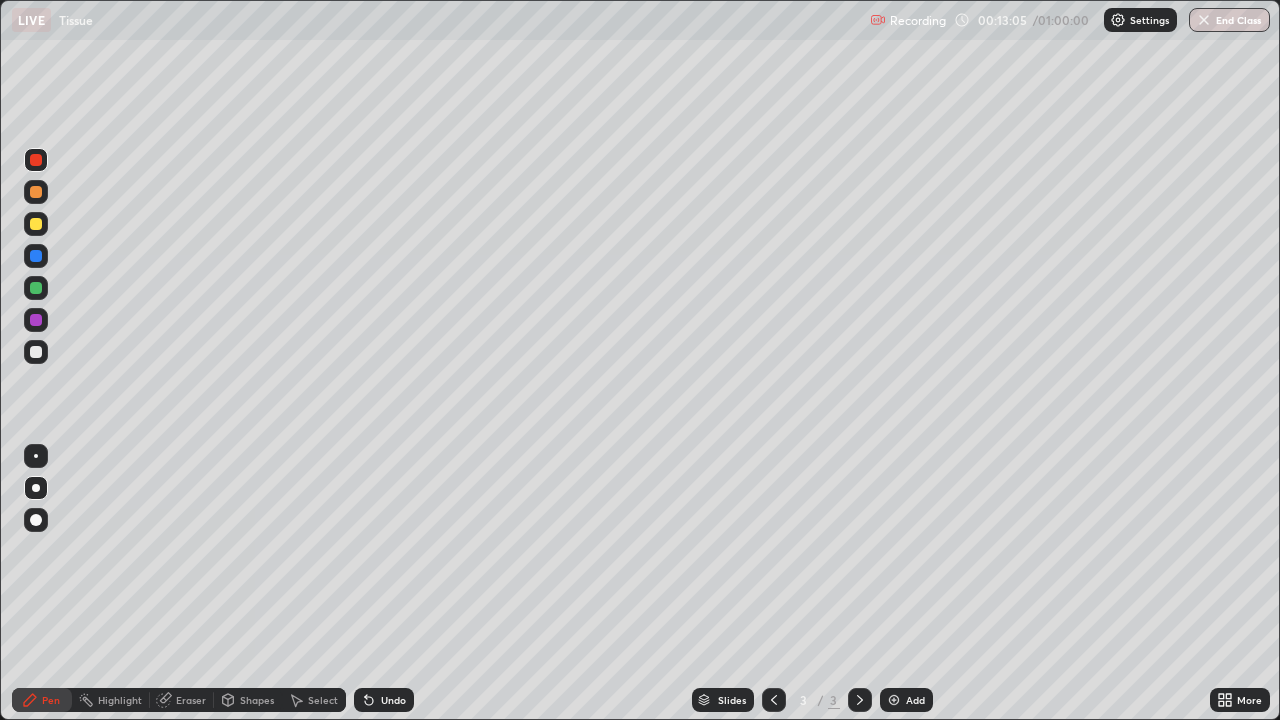 click at bounding box center [36, 352] 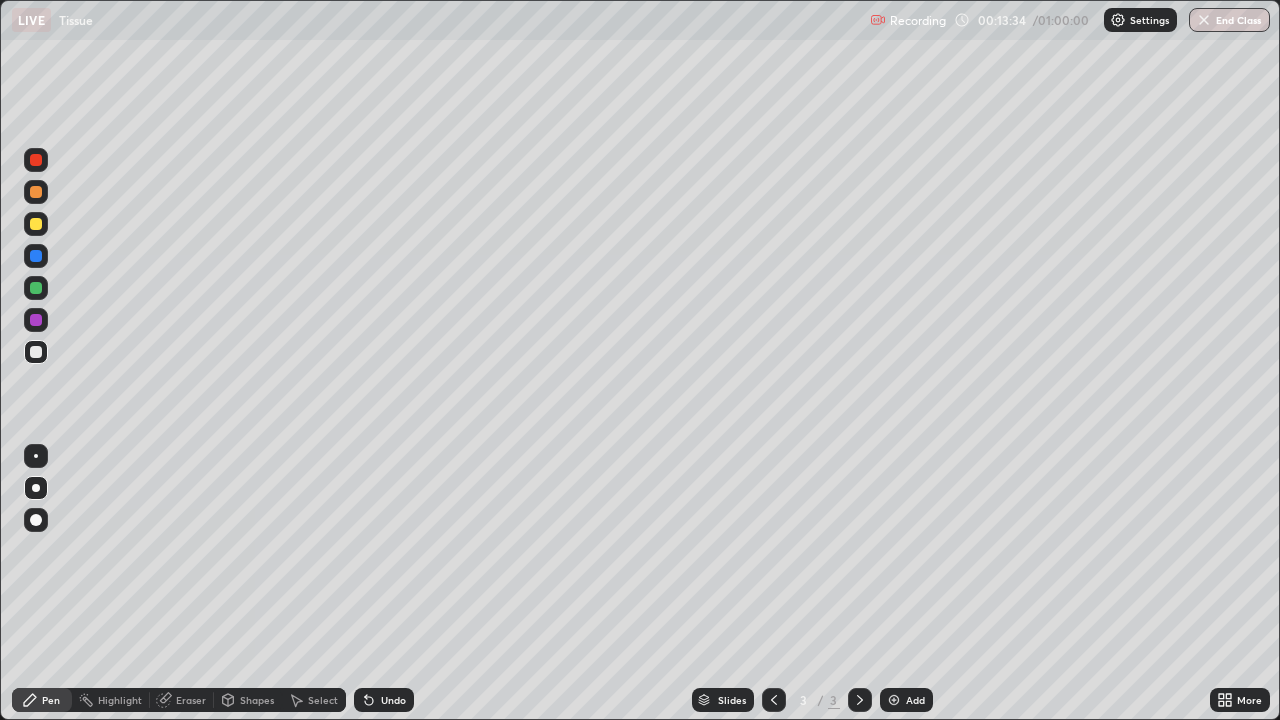 click at bounding box center (36, 288) 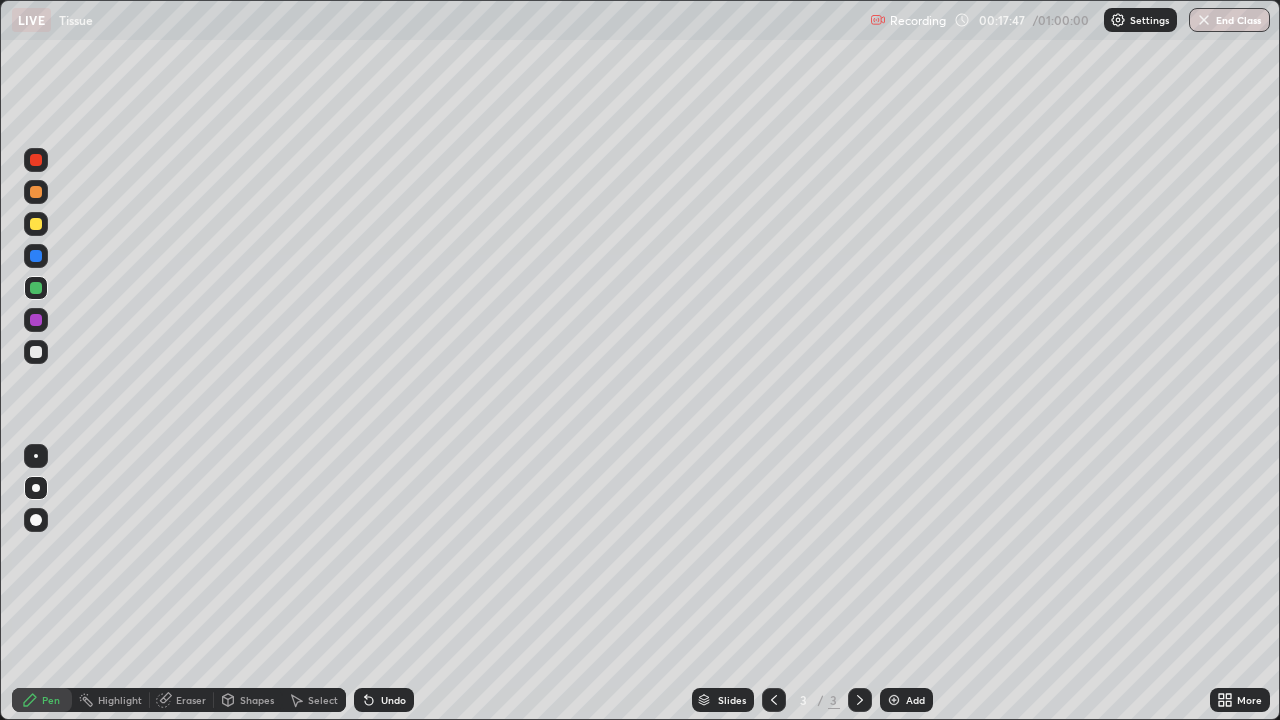 click on "Add" at bounding box center (906, 700) 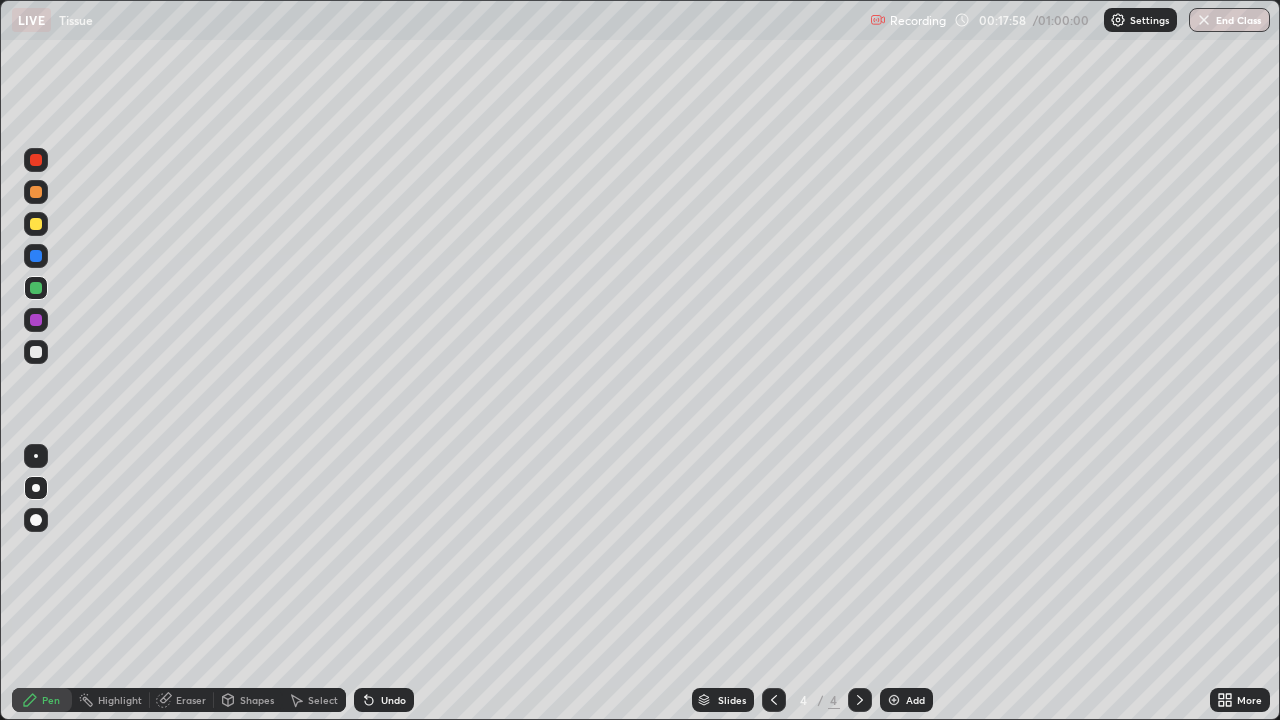 click at bounding box center [36, 352] 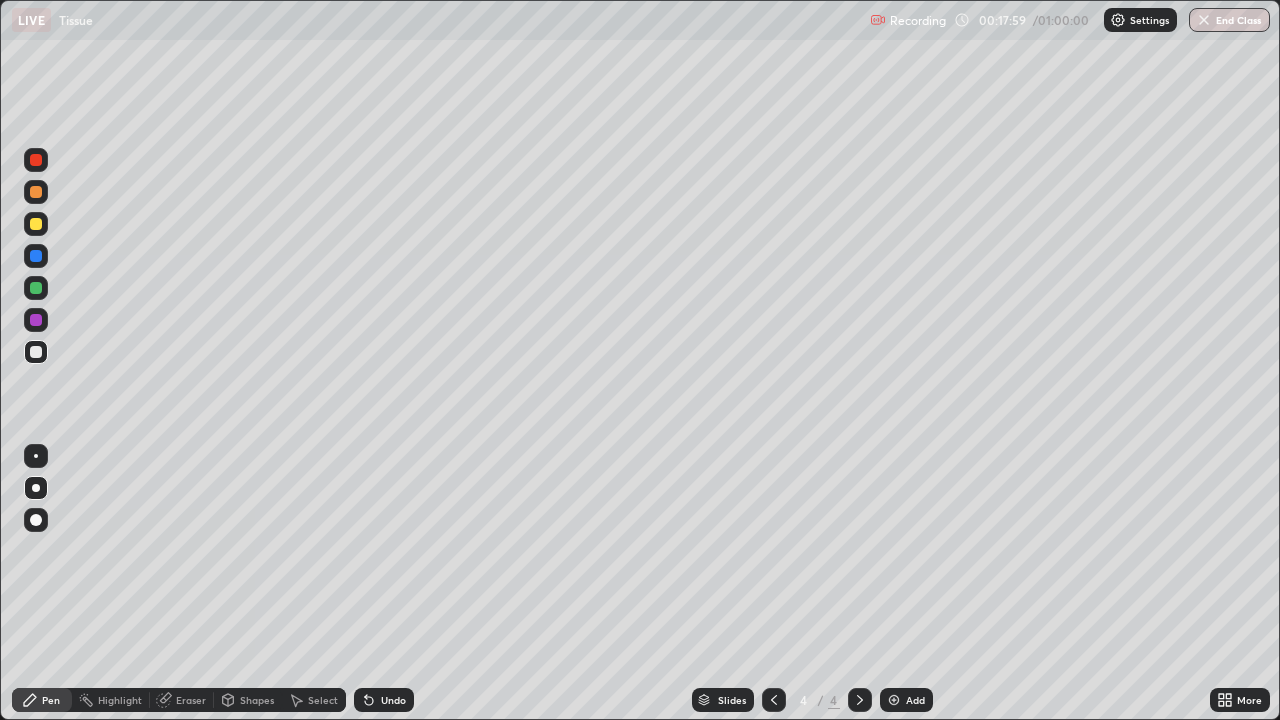 click on "Shapes" at bounding box center (248, 700) 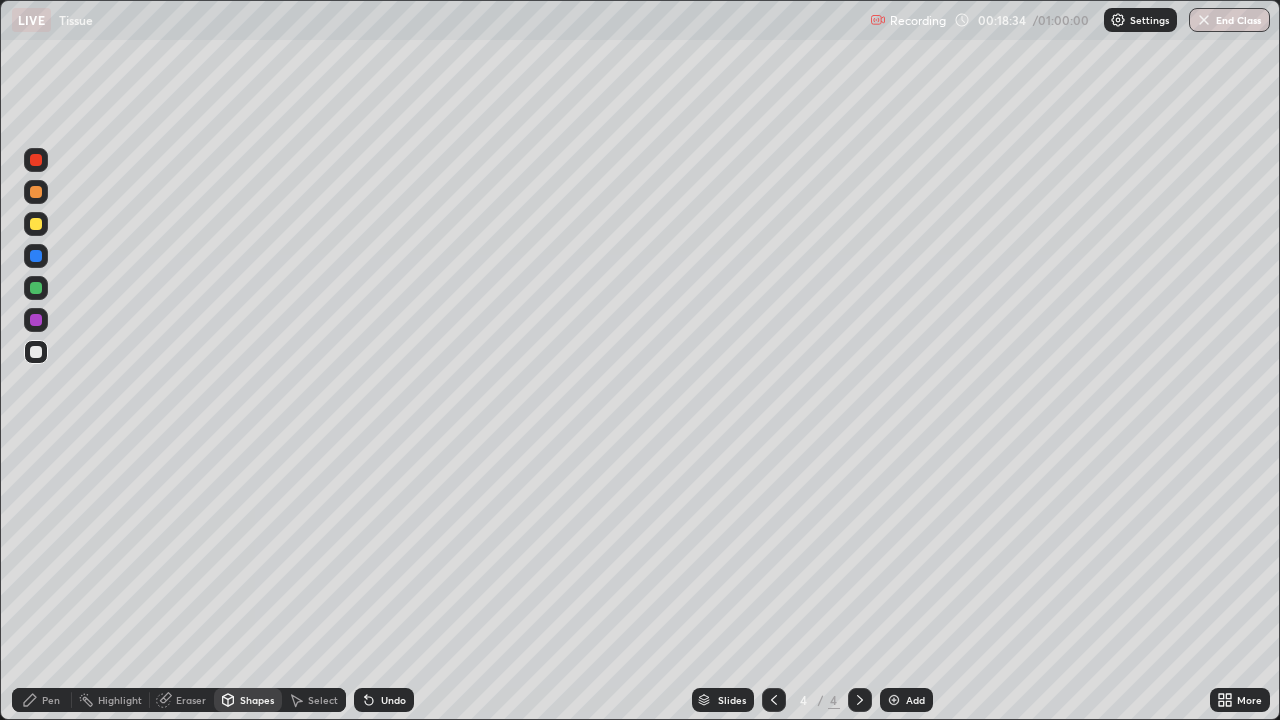 click on "Pen" at bounding box center (42, 700) 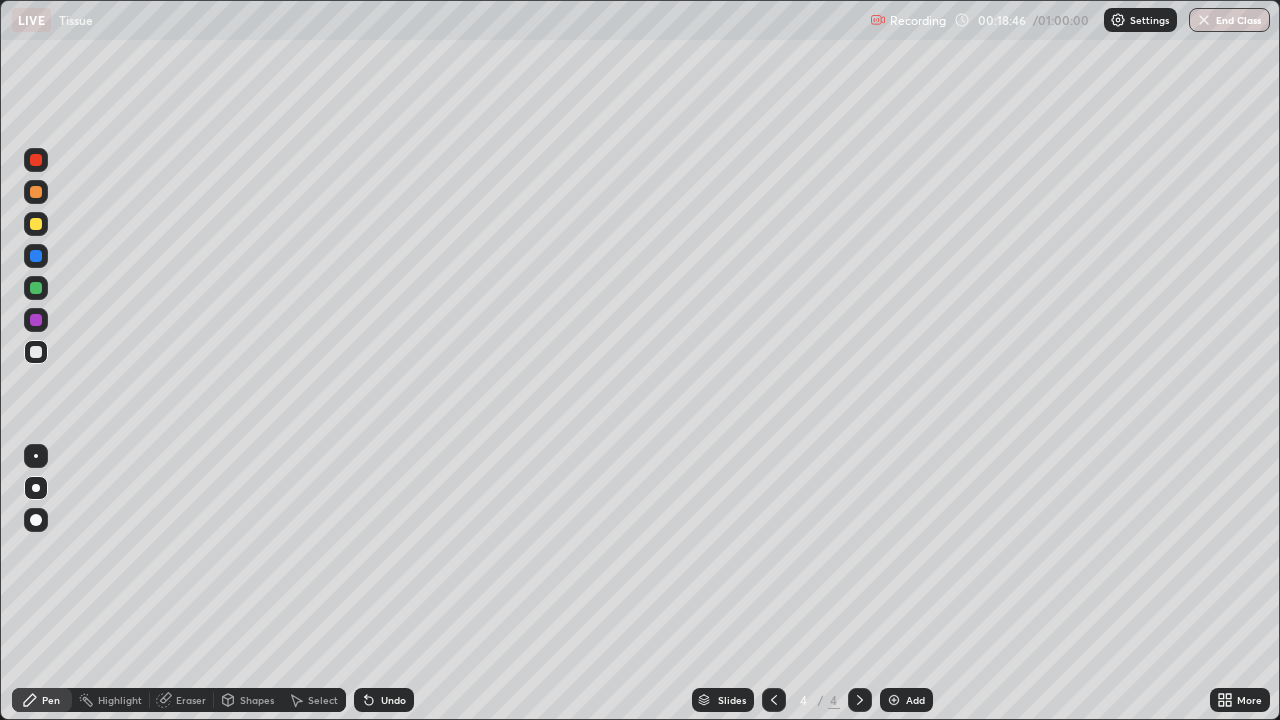 click on "Eraser" at bounding box center (191, 700) 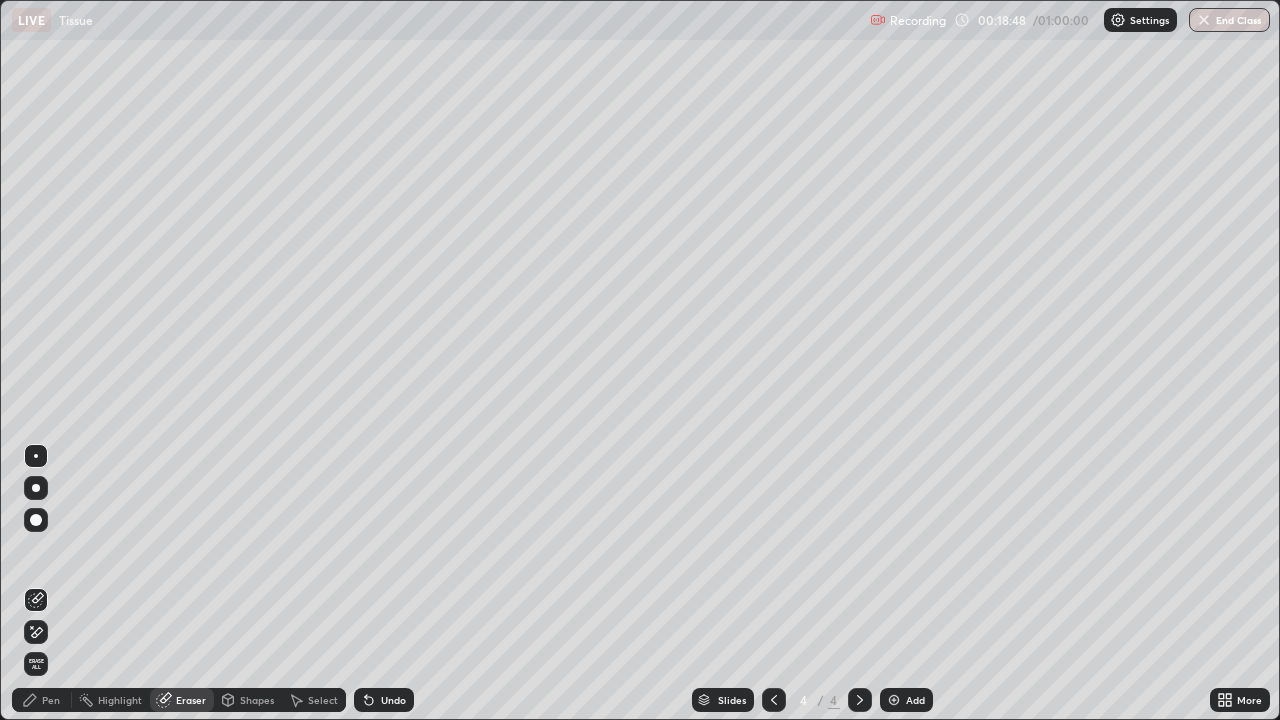 click on "Pen" at bounding box center (51, 700) 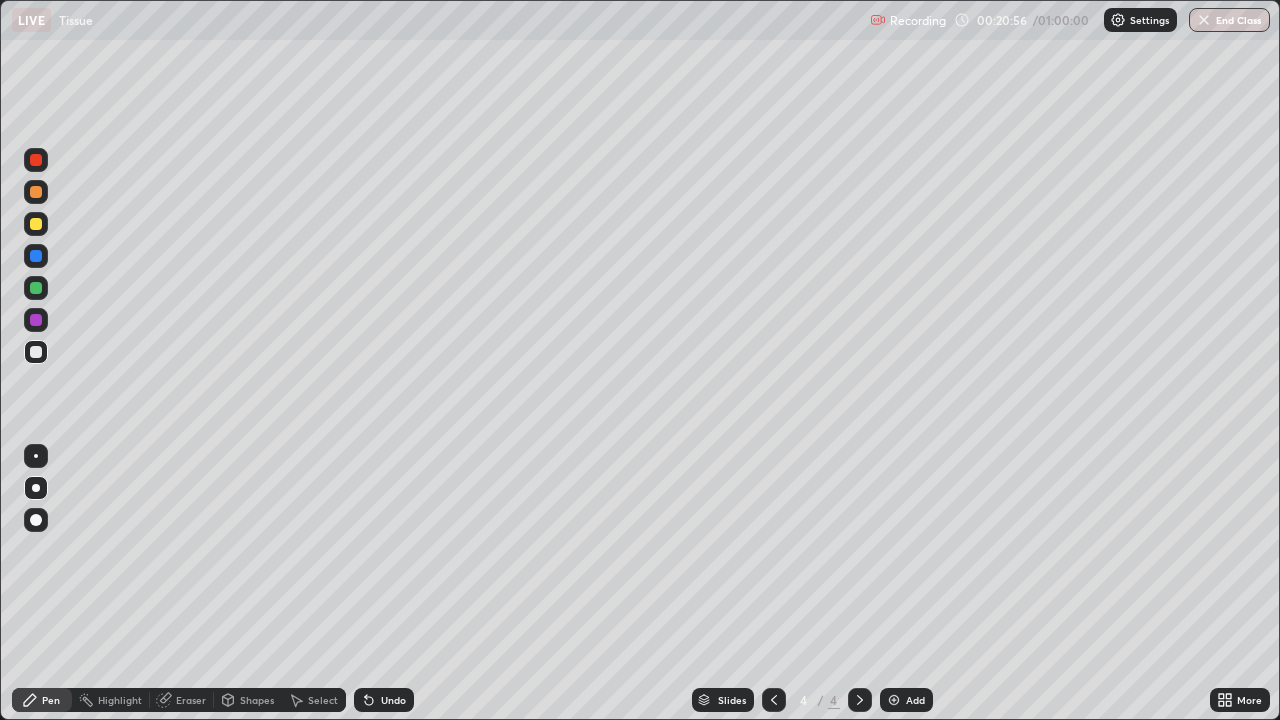 click at bounding box center (36, 320) 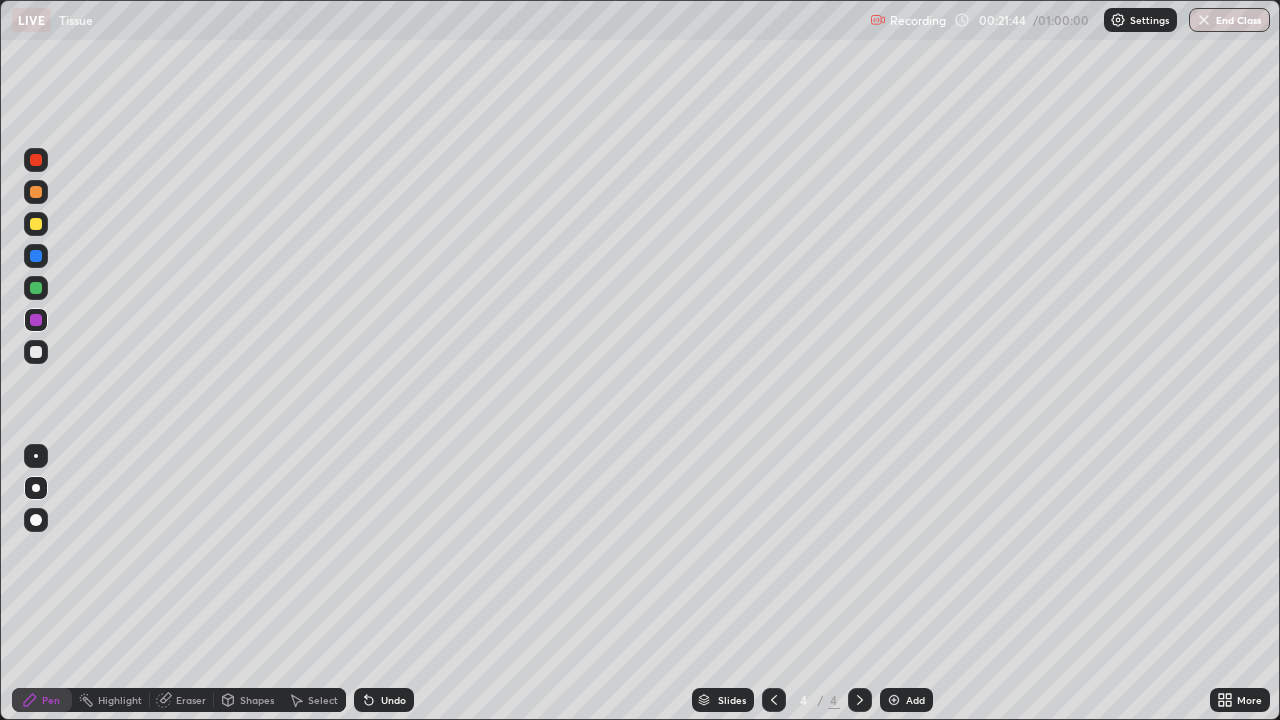 click at bounding box center (36, 352) 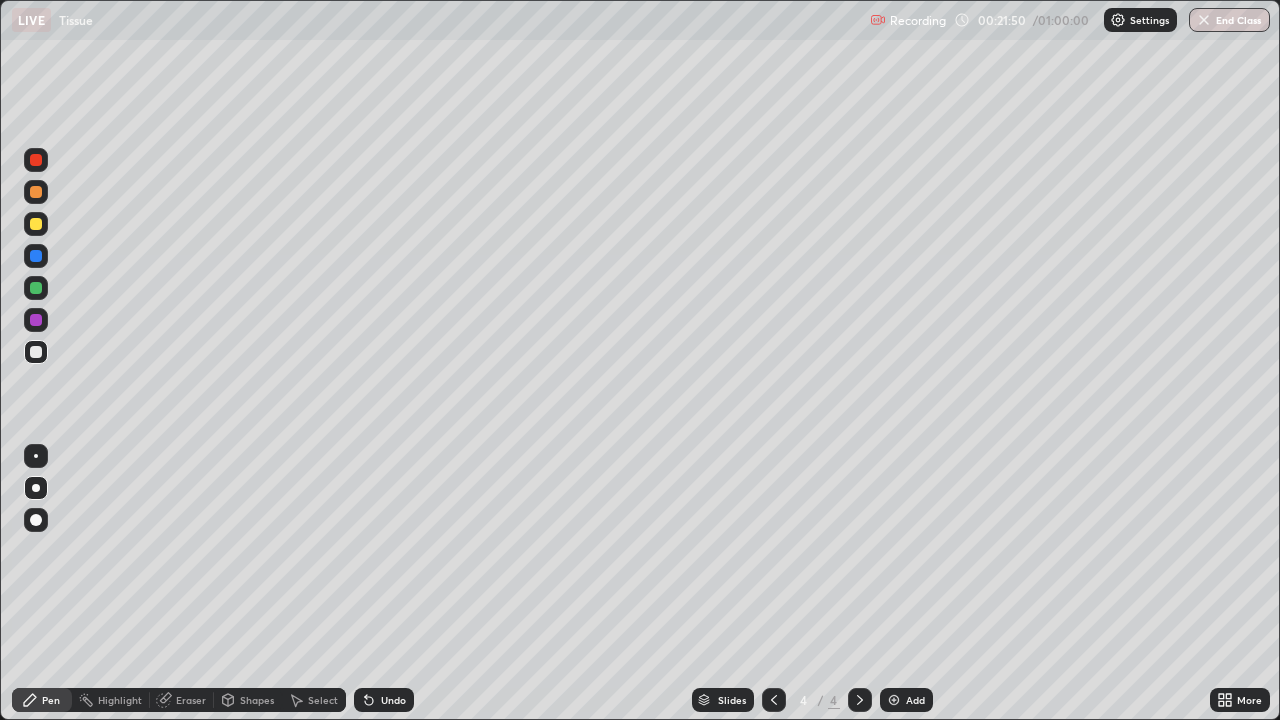 click at bounding box center [36, 320] 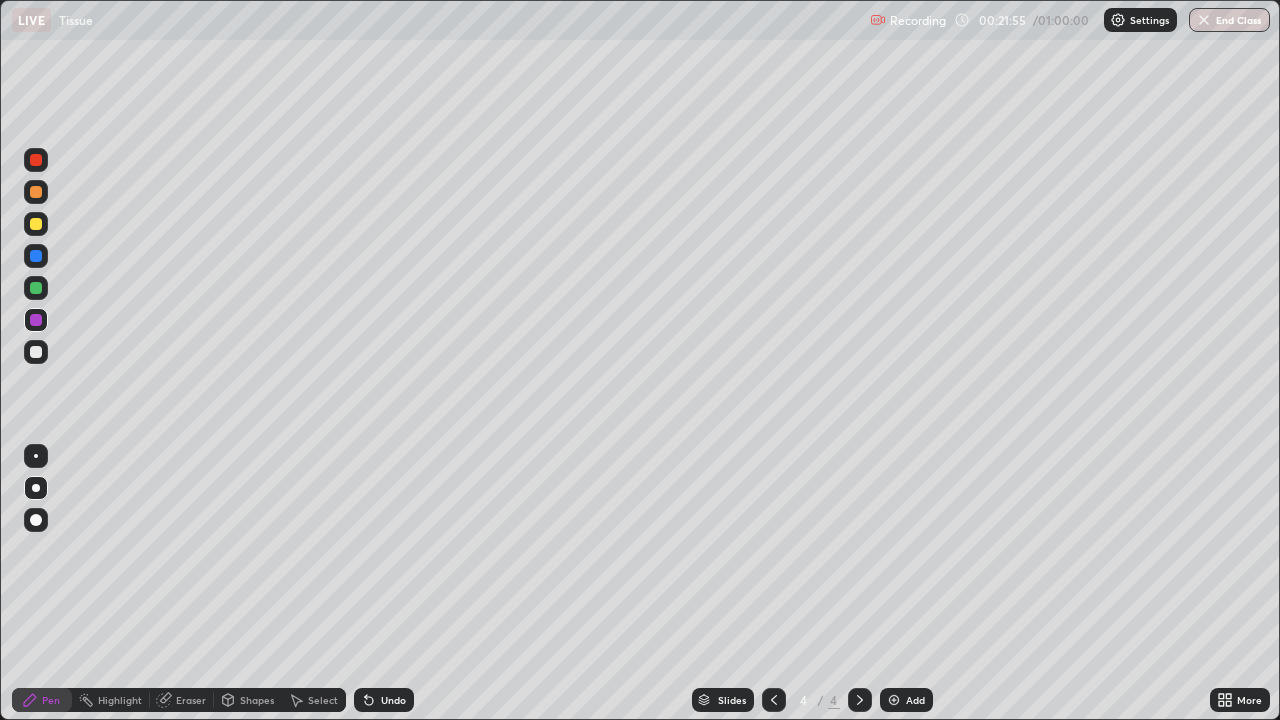 click on "Undo" at bounding box center (384, 700) 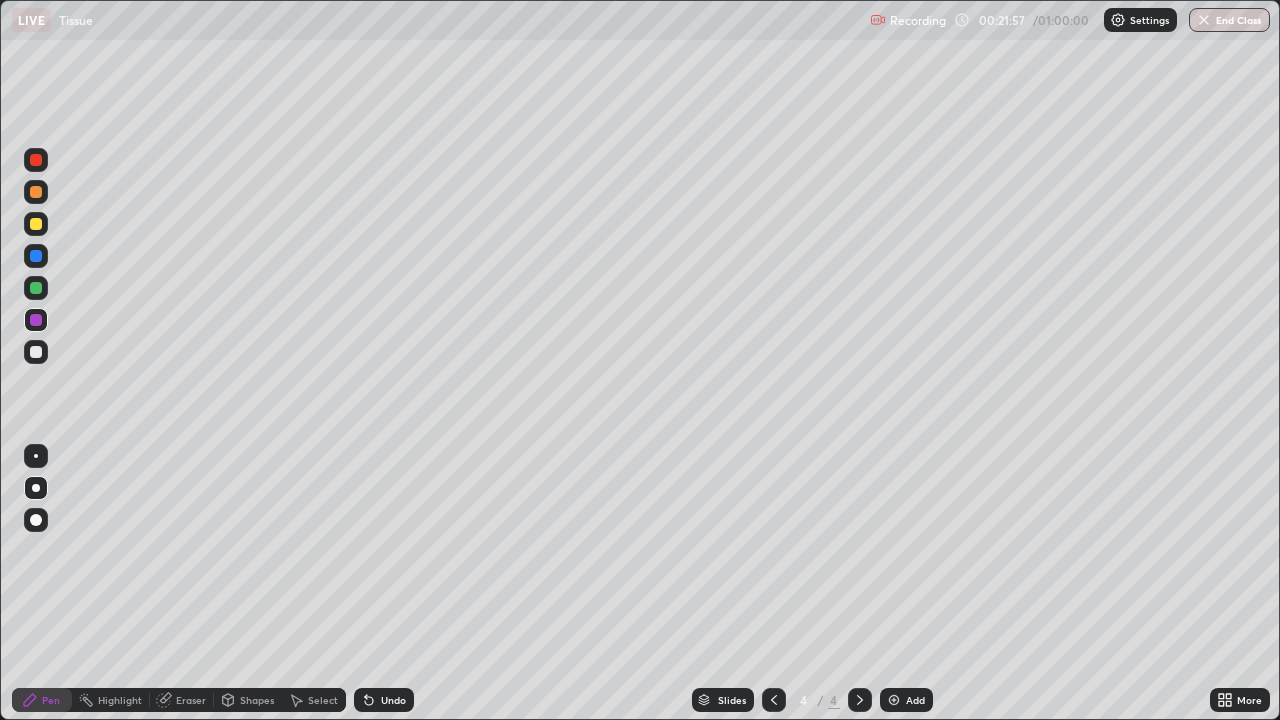 click on "Undo" at bounding box center (393, 700) 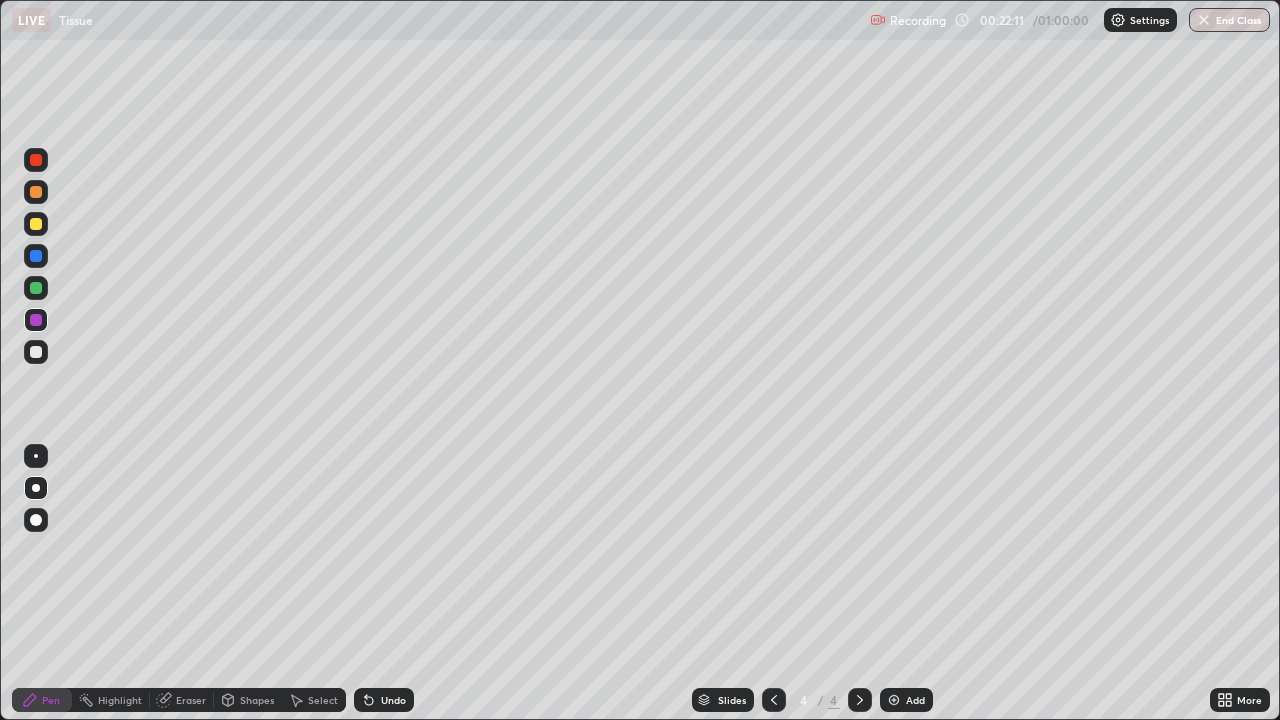 click at bounding box center (36, 352) 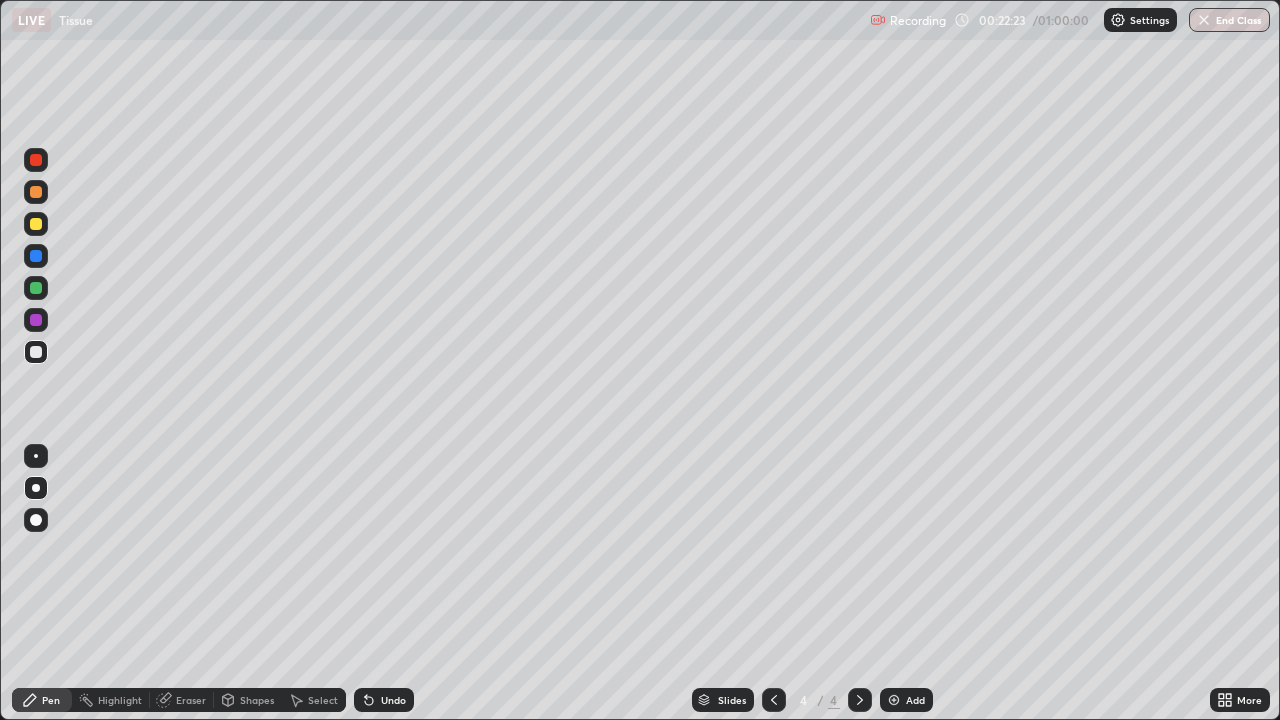click at bounding box center [36, 320] 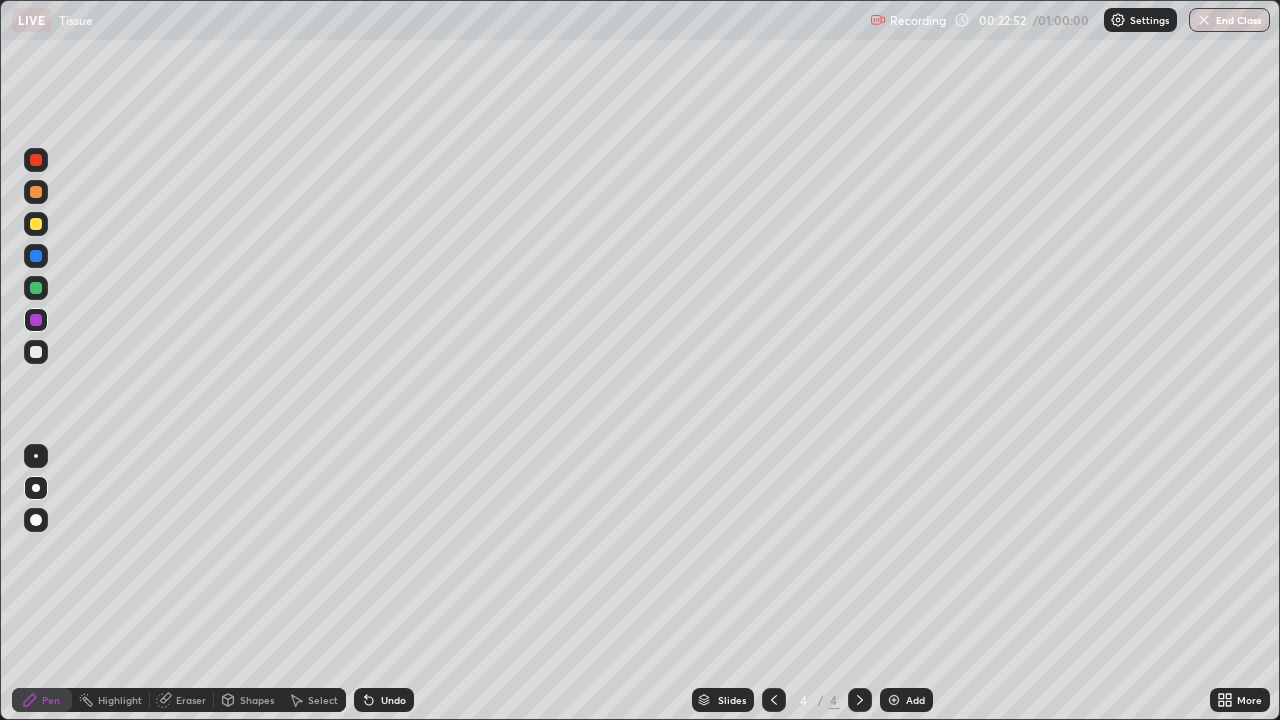 click on "Undo" at bounding box center (393, 700) 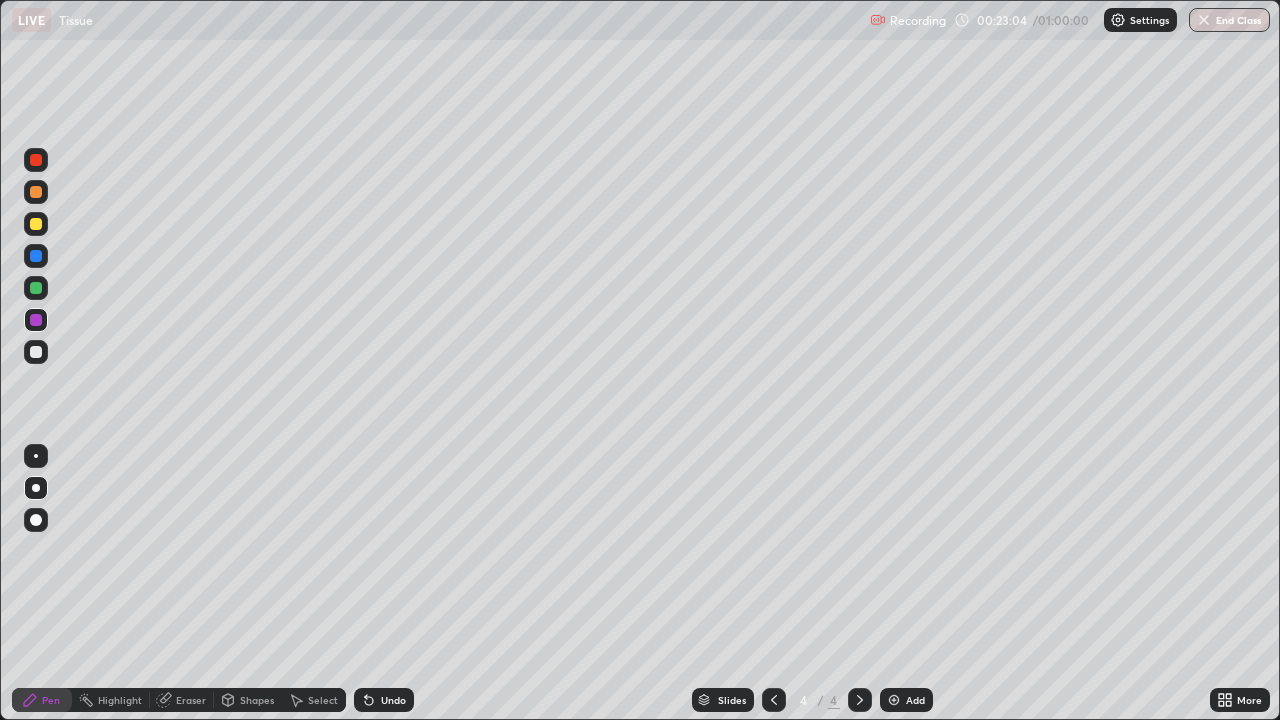 click at bounding box center [36, 224] 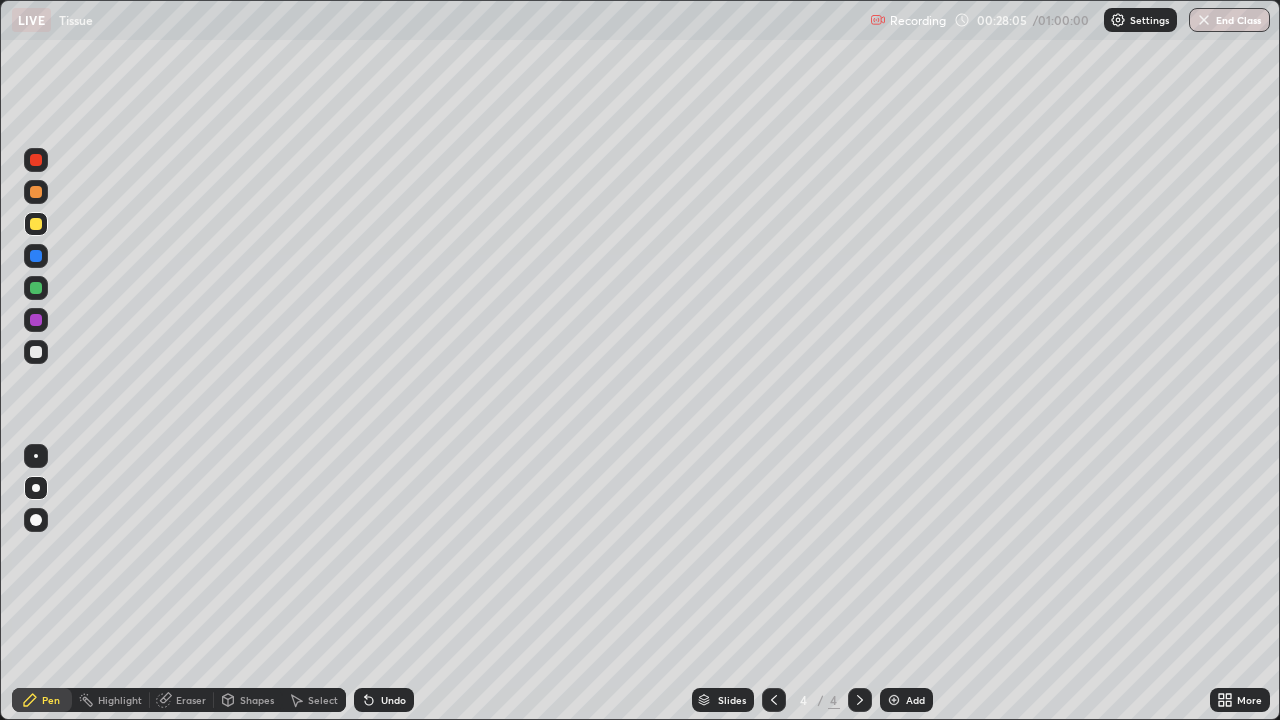 click on "Add" at bounding box center (906, 700) 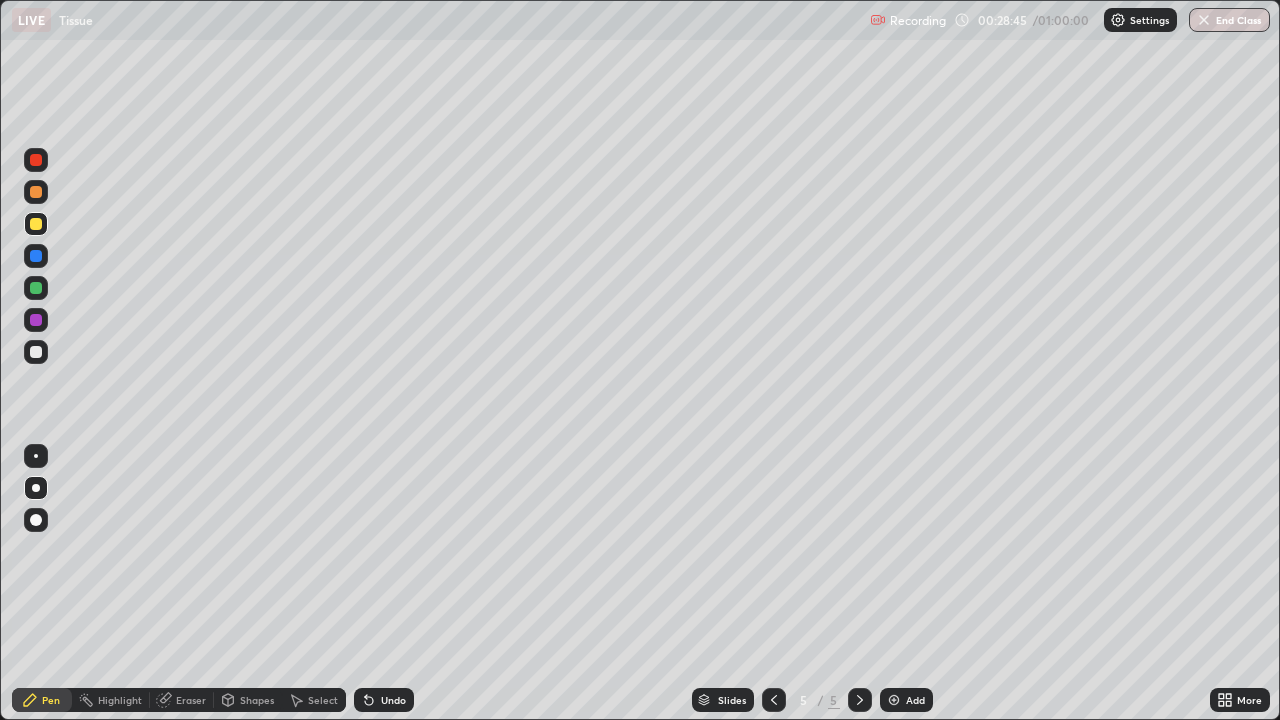 click at bounding box center [36, 288] 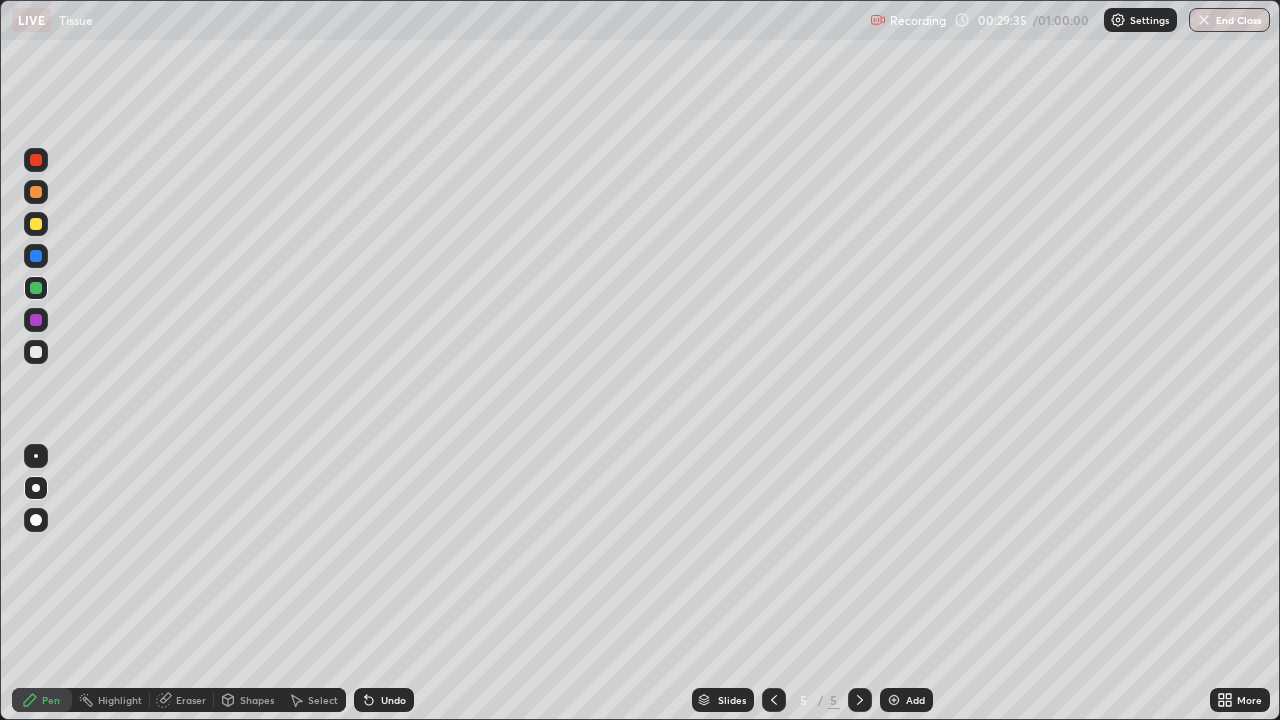 click at bounding box center (36, 160) 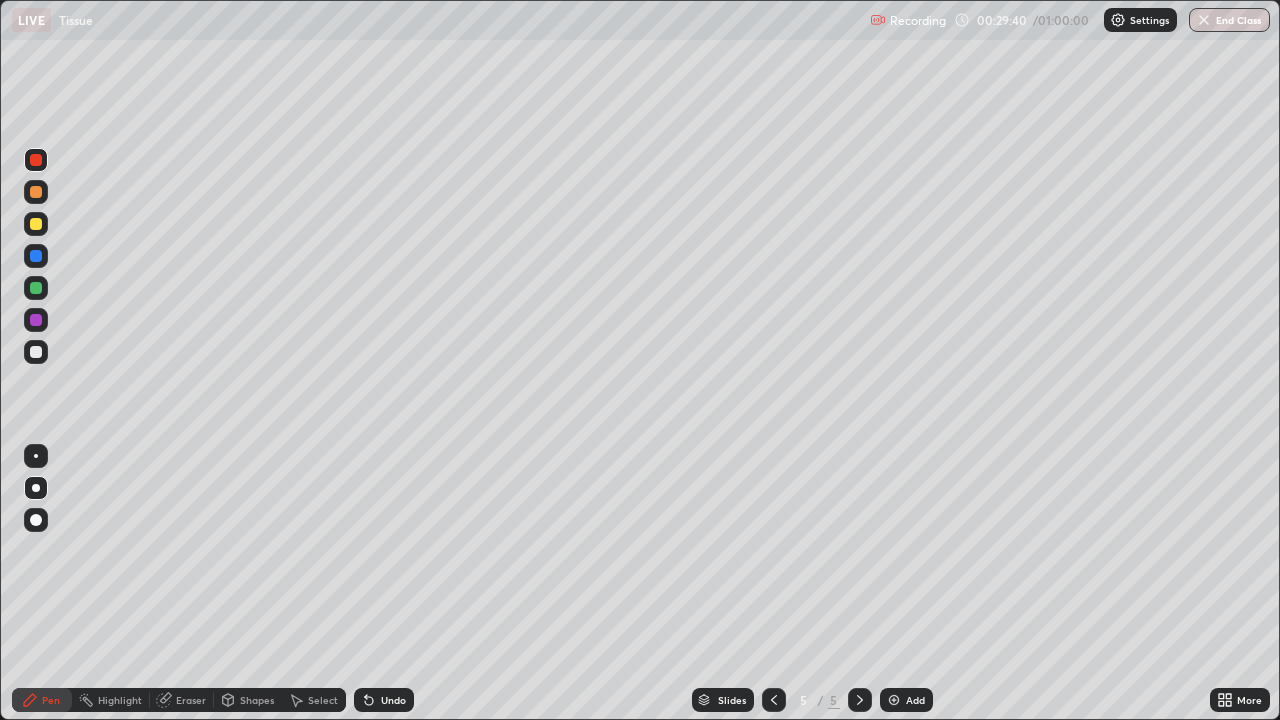 click at bounding box center (36, 352) 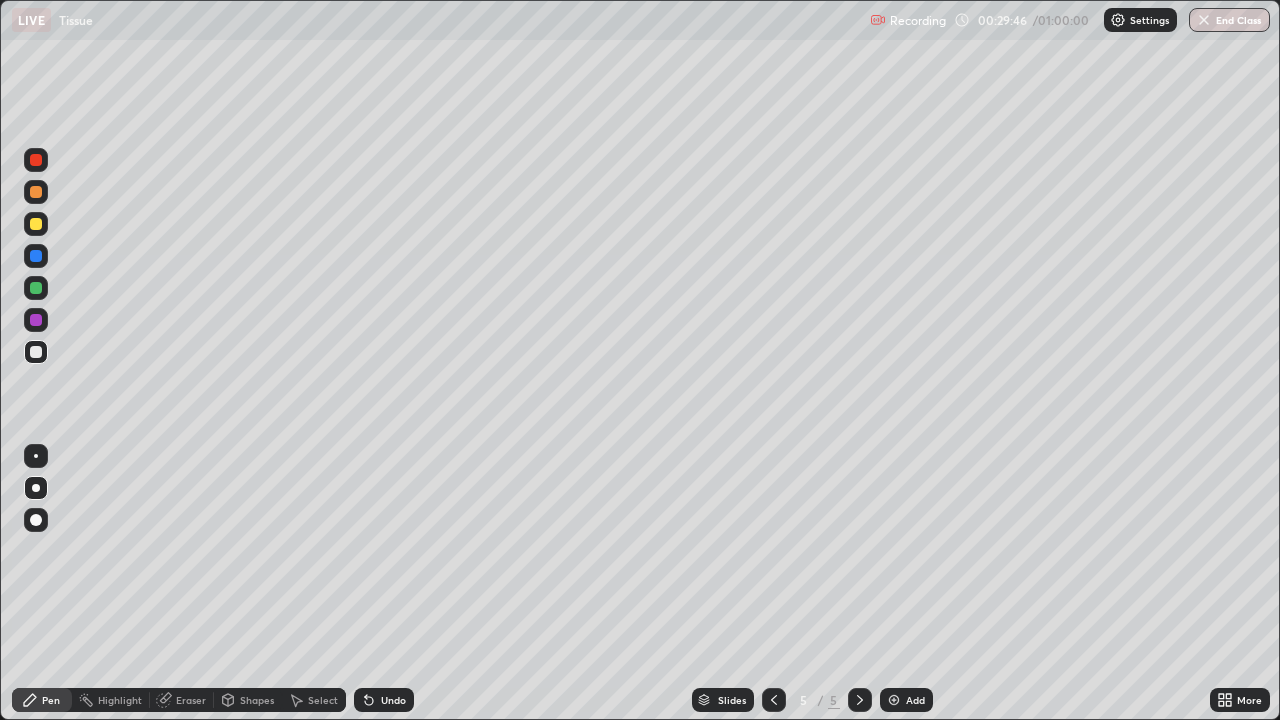 click at bounding box center [36, 224] 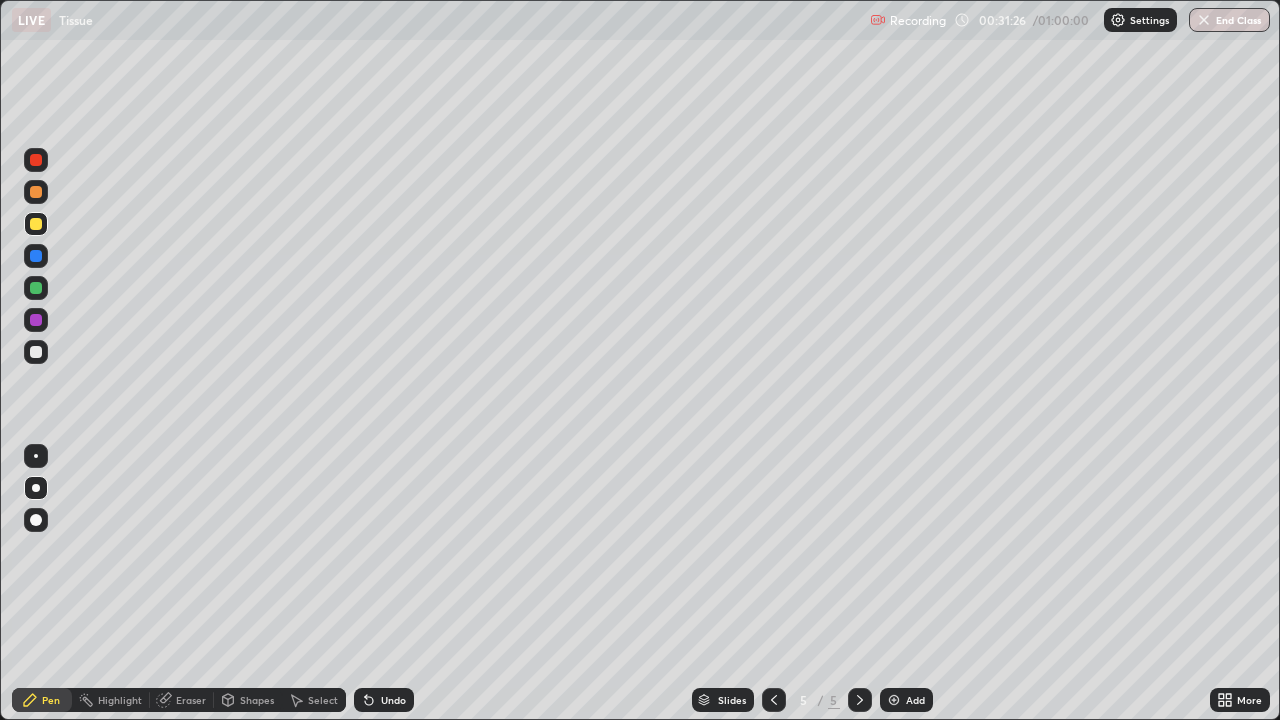 click at bounding box center (36, 192) 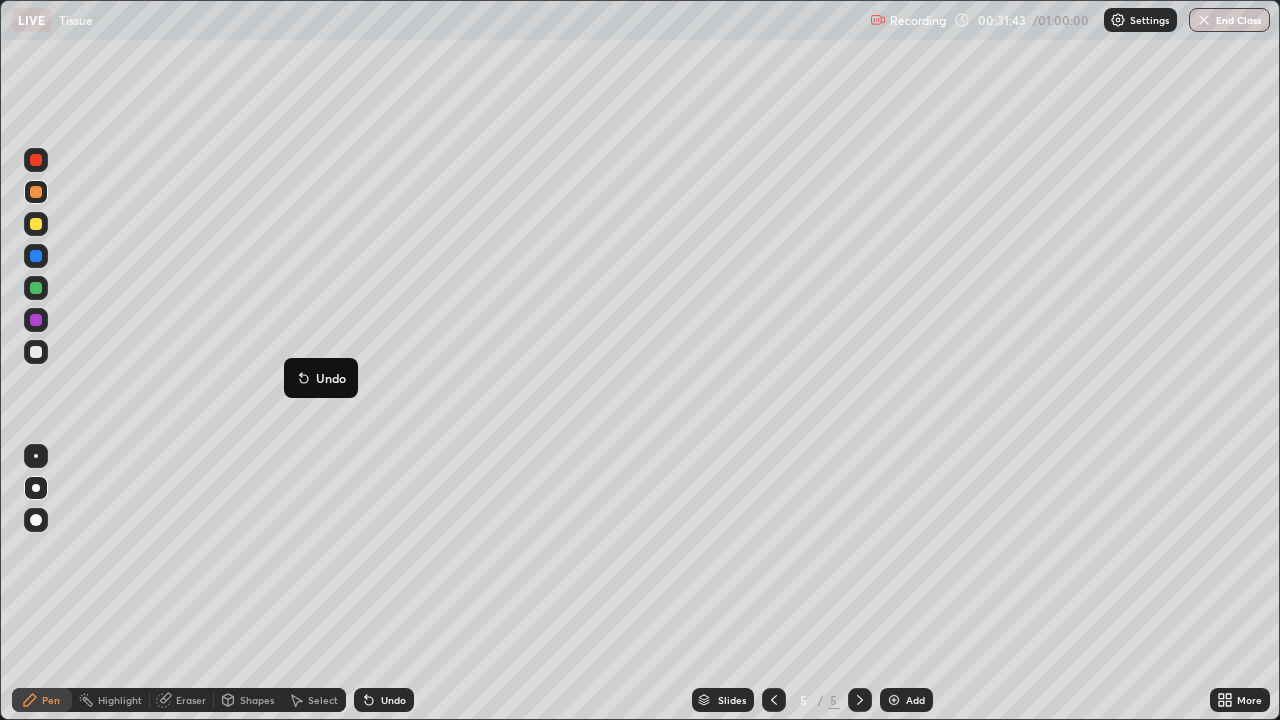 click on "Undo" at bounding box center (321, 378) 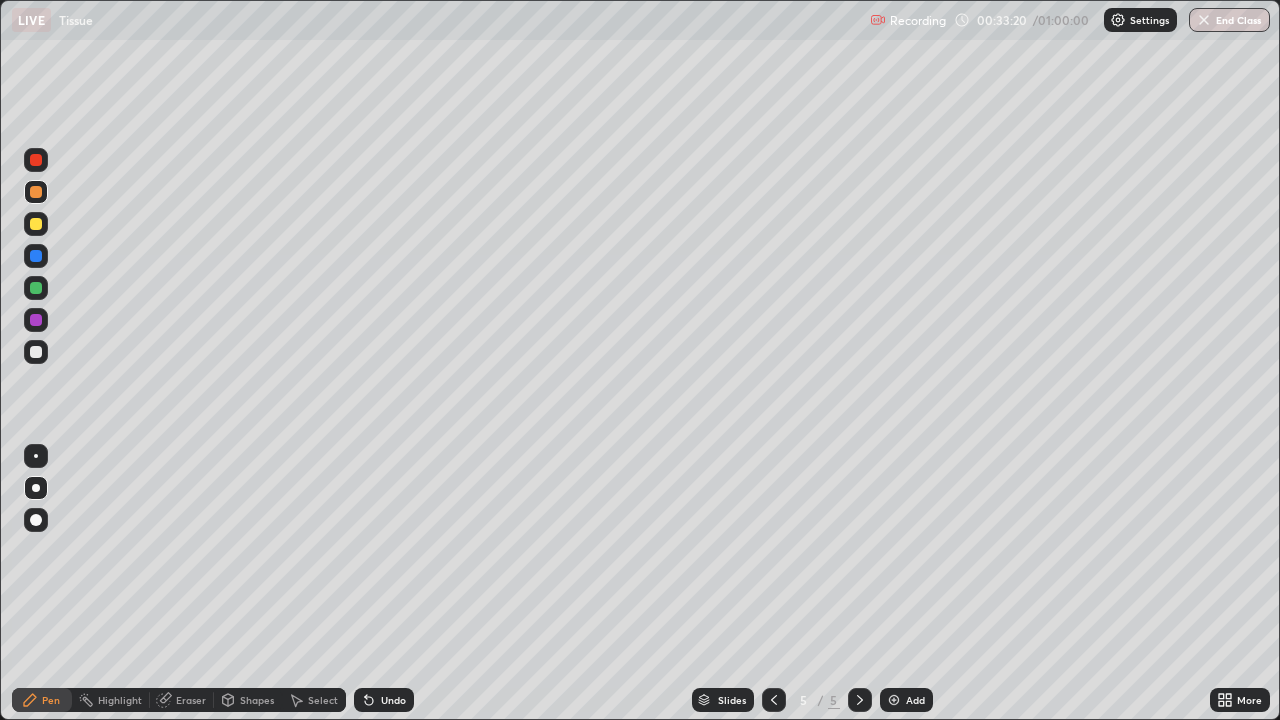 click on "Undo" at bounding box center (393, 700) 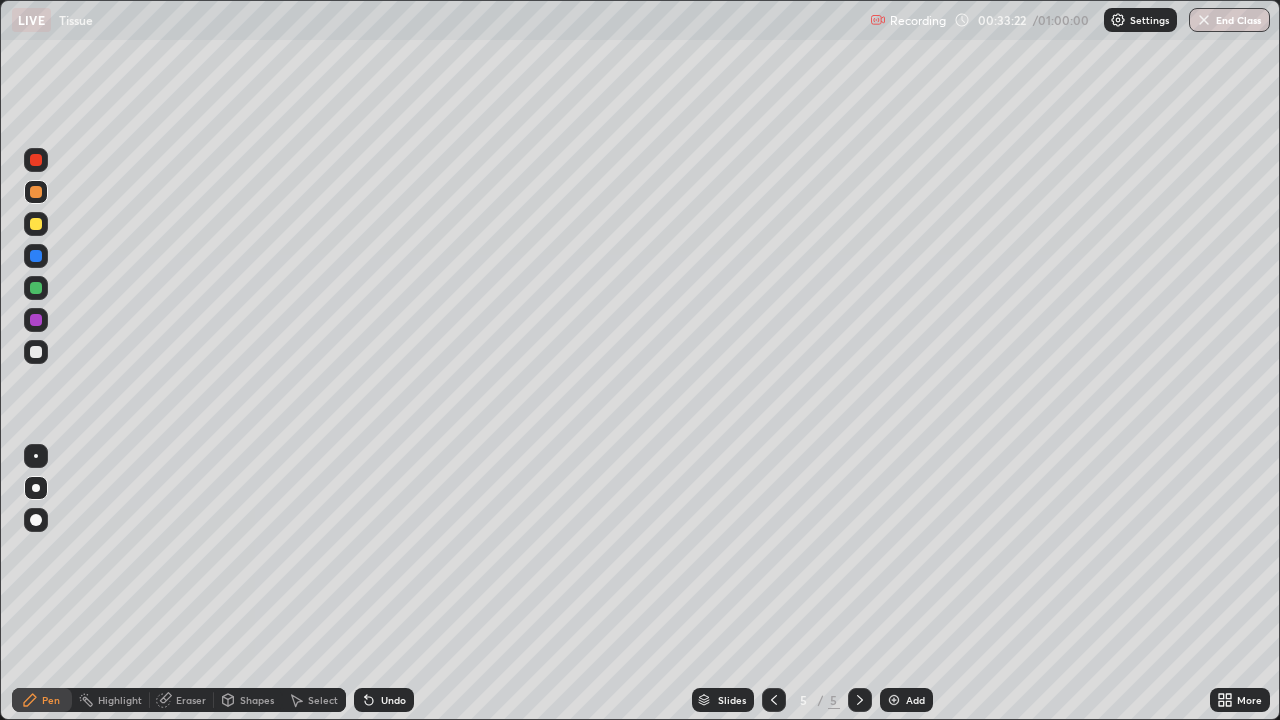 click at bounding box center (36, 224) 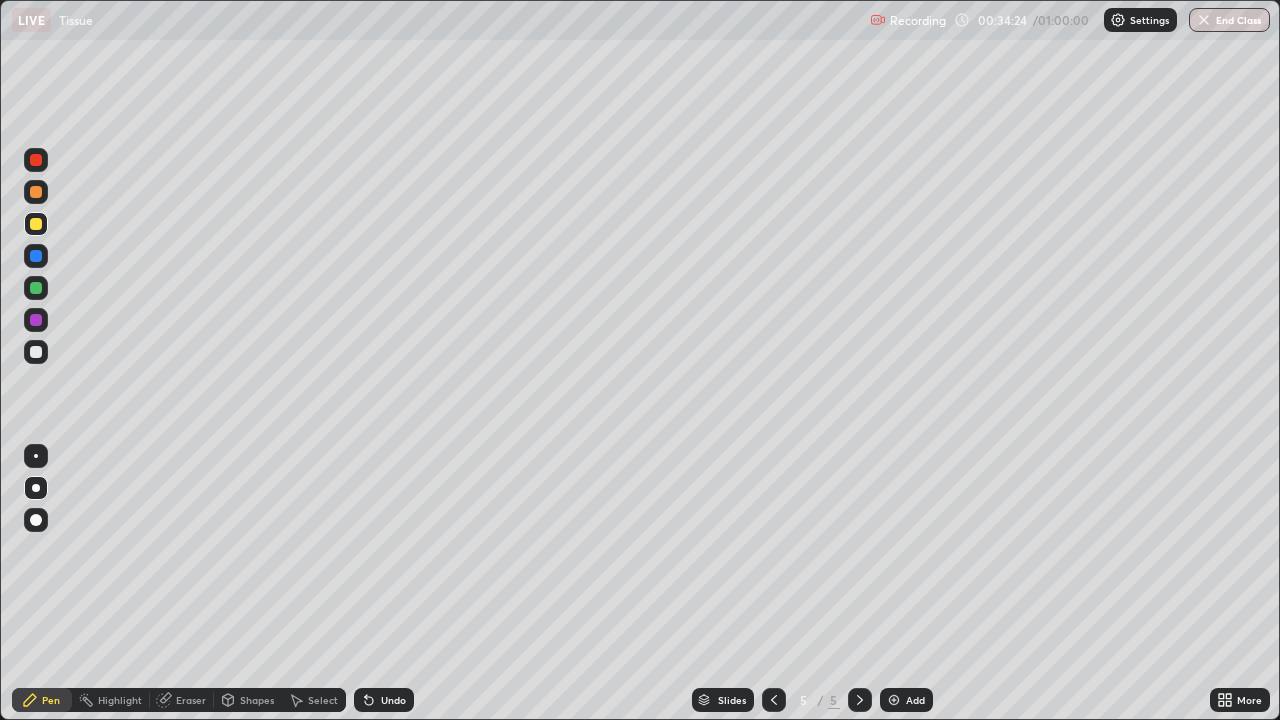 click at bounding box center [36, 320] 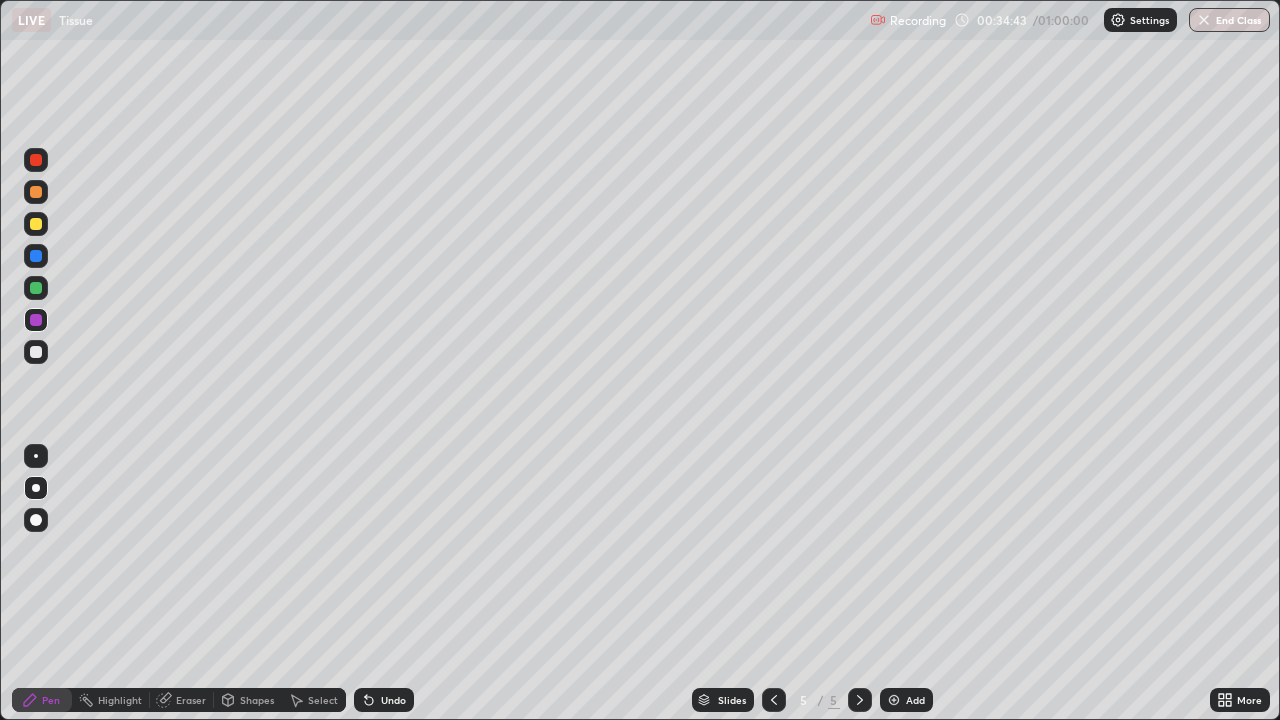 click on "Undo" at bounding box center (393, 700) 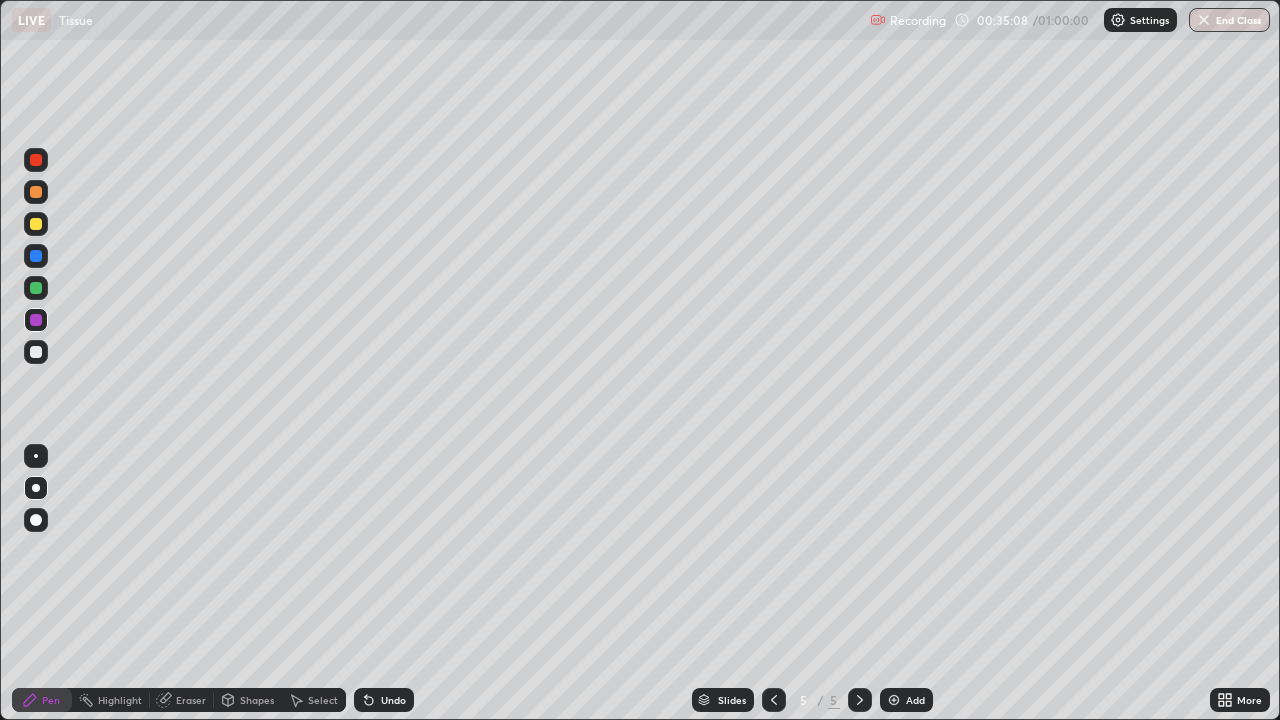 click at bounding box center (36, 224) 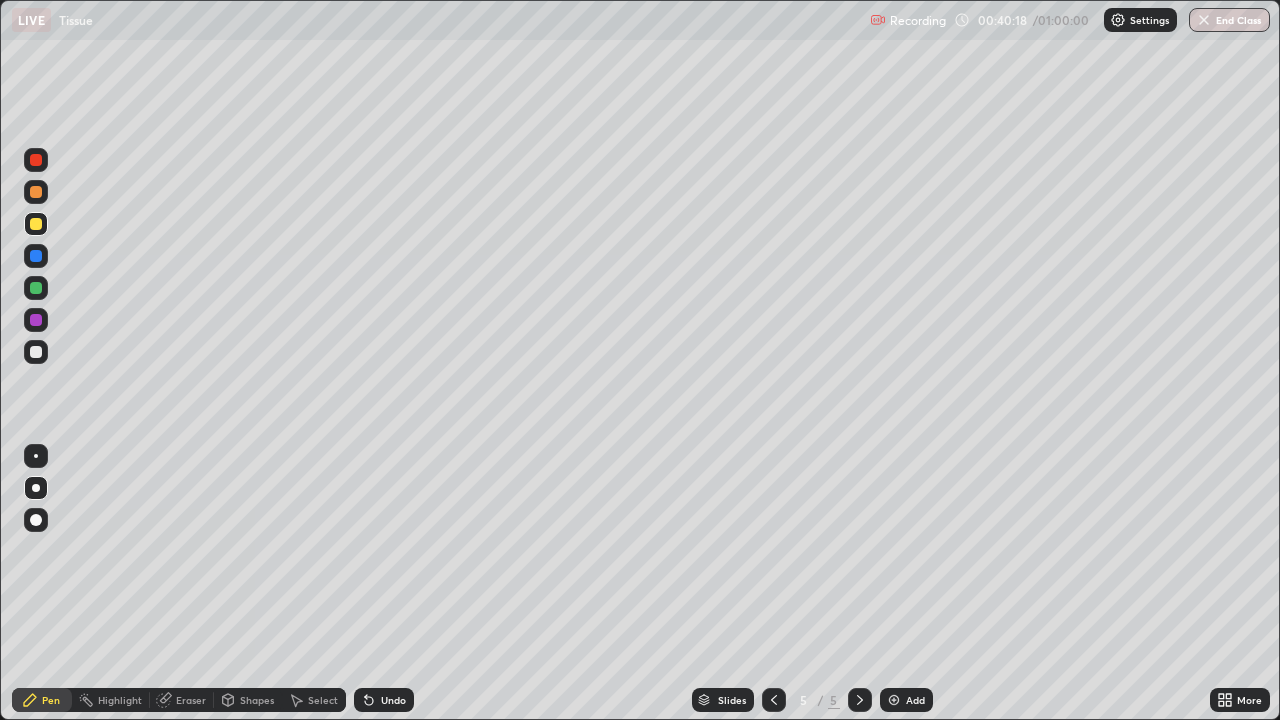click at bounding box center [36, 352] 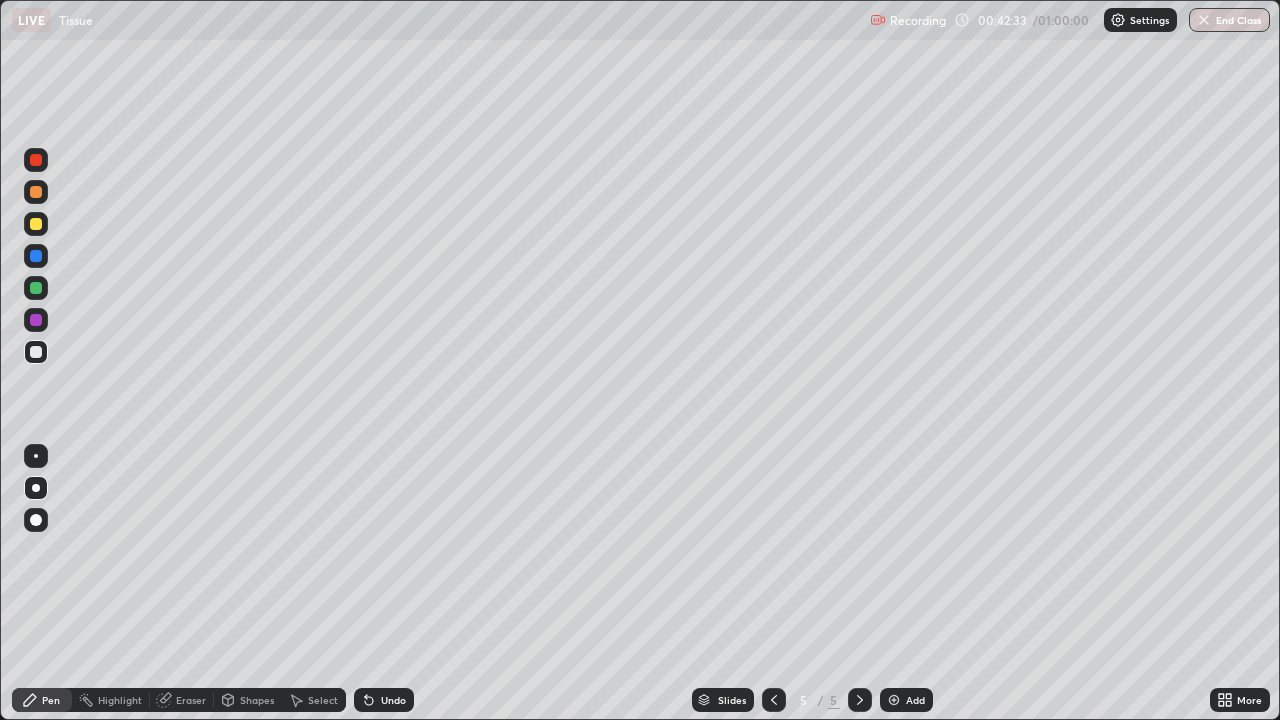 click at bounding box center [36, 288] 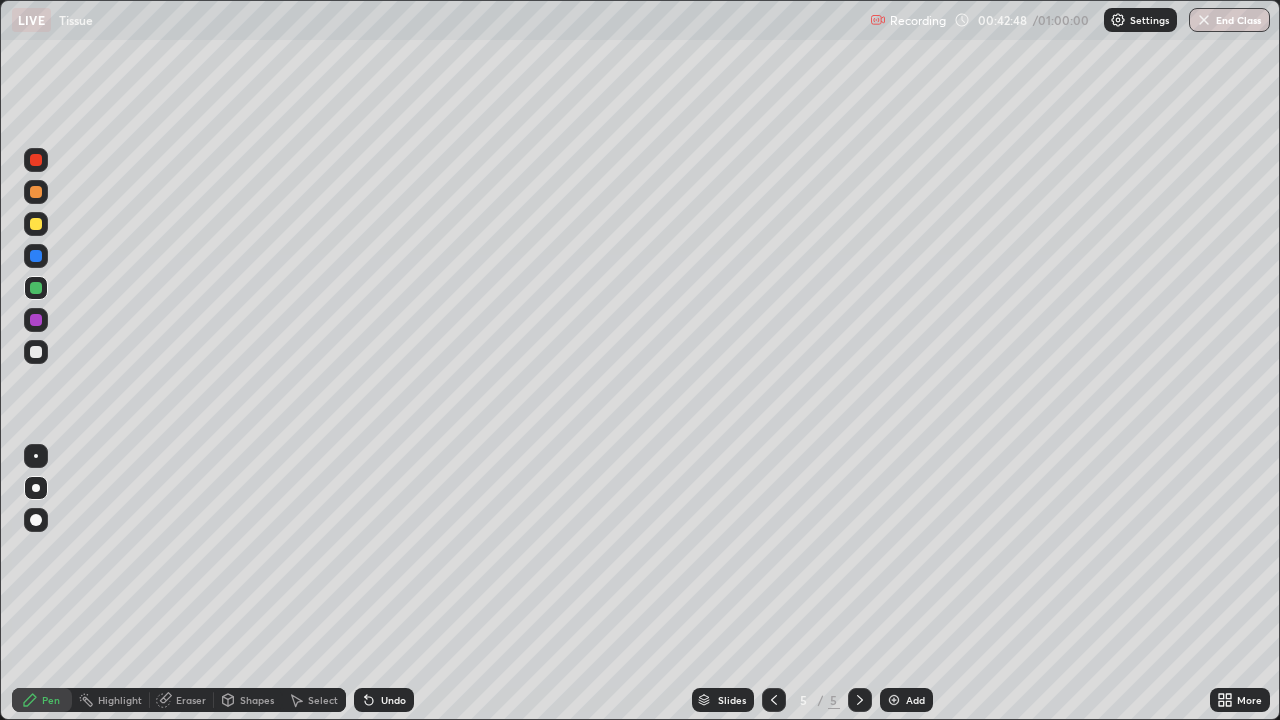 click on "Undo" at bounding box center [384, 700] 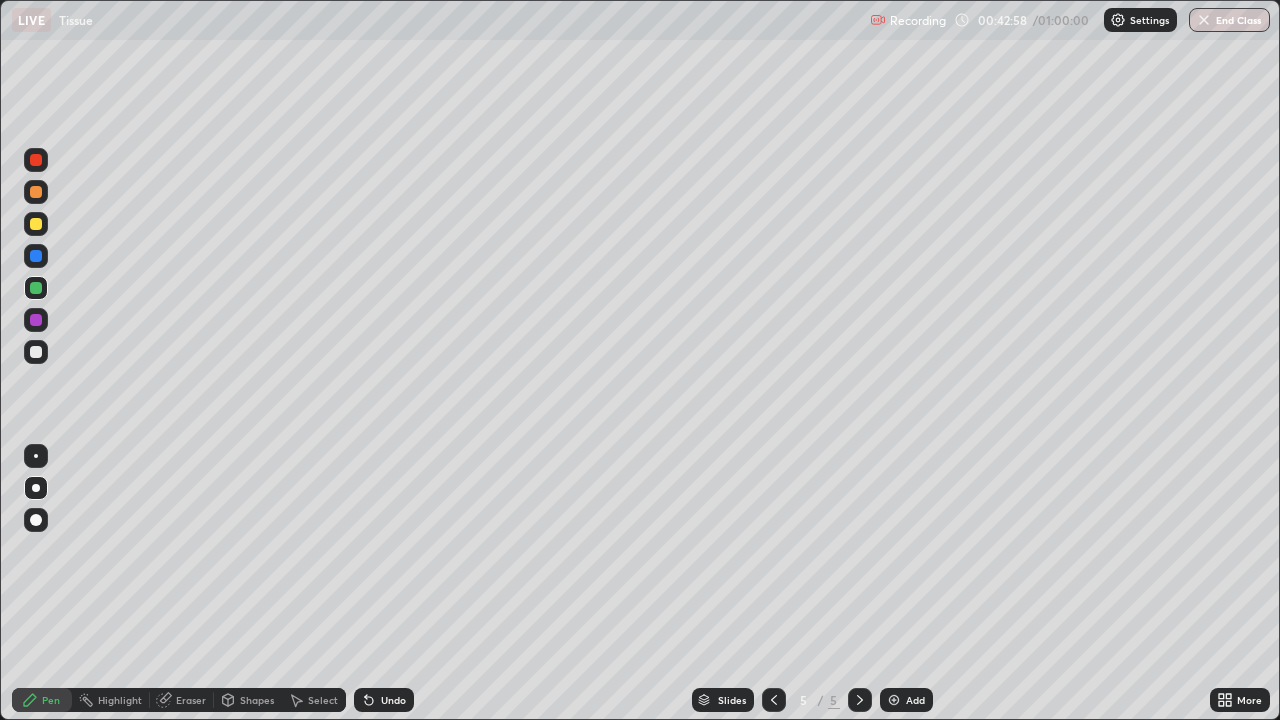 click on "Undo" at bounding box center [393, 700] 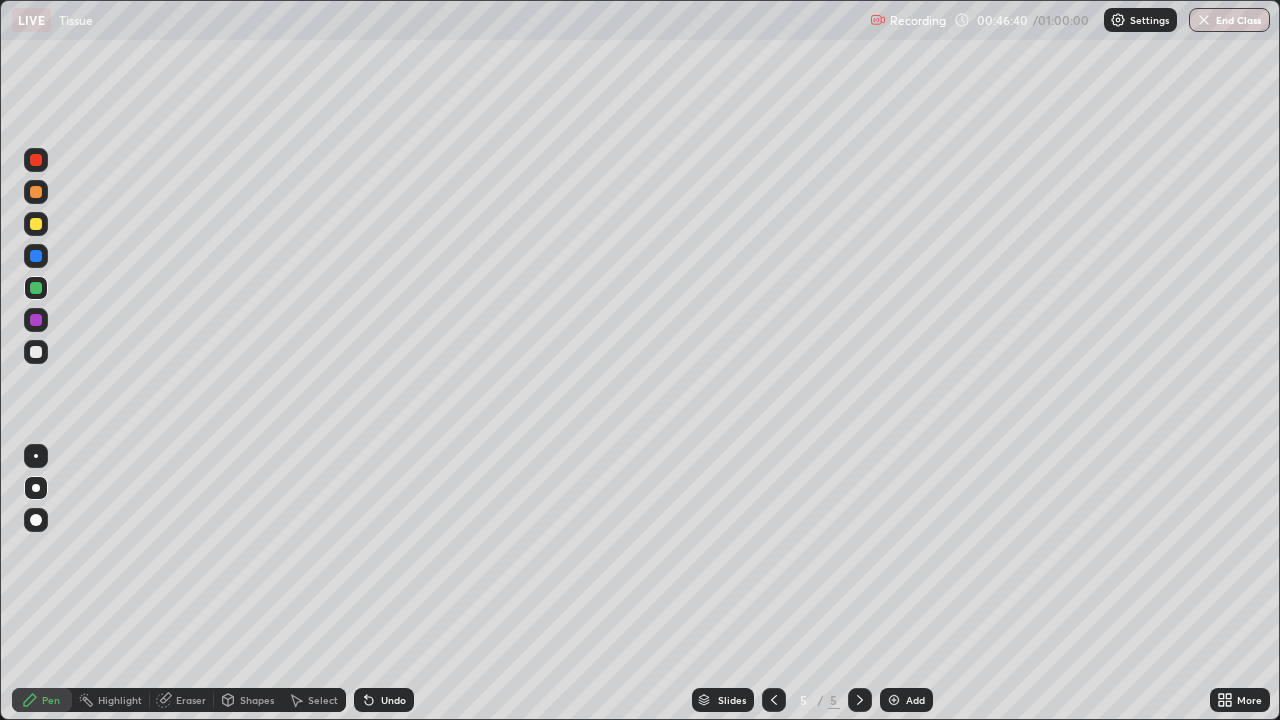 click at bounding box center [36, 352] 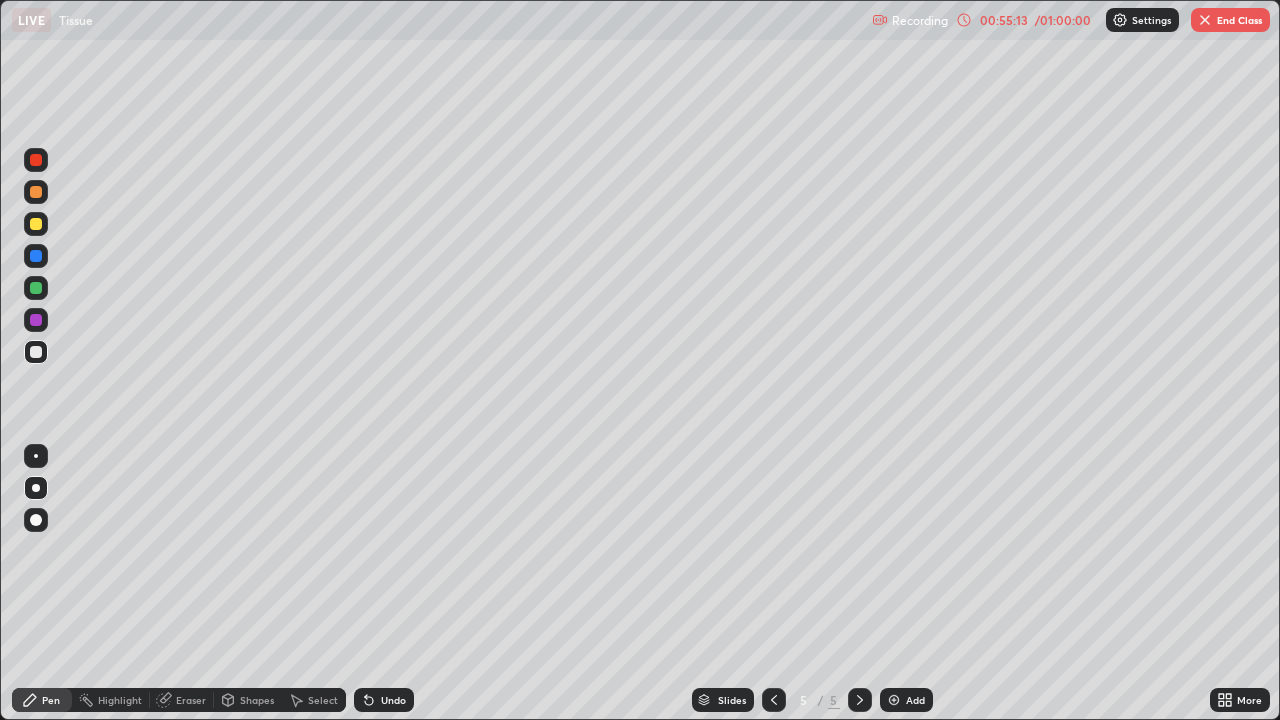 click on "End Class" at bounding box center (1230, 20) 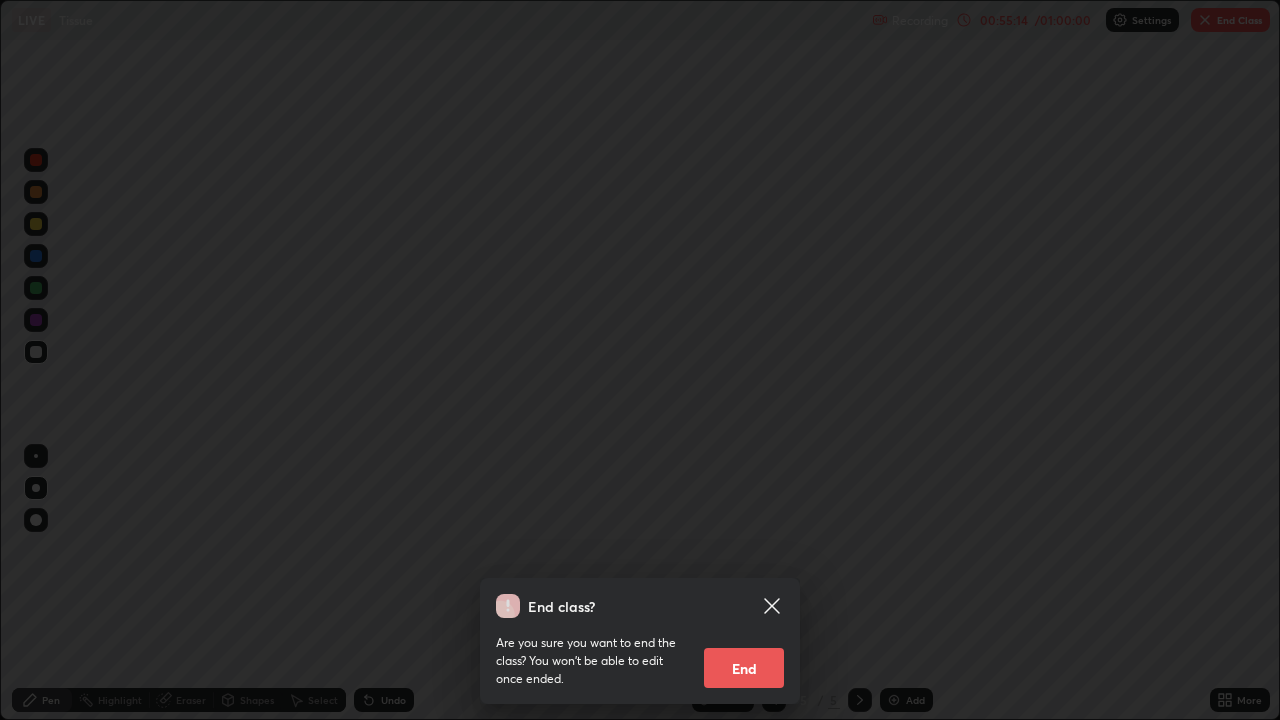 click on "End" at bounding box center [744, 668] 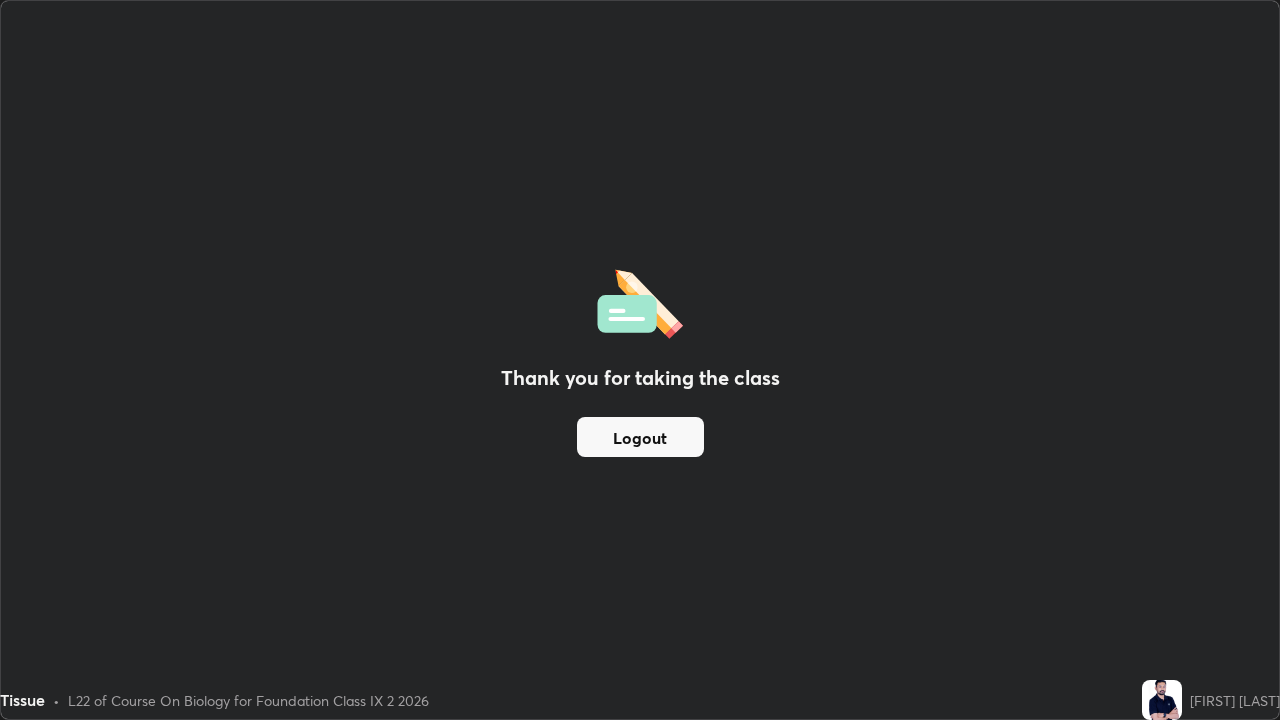 click on "Logout" at bounding box center (640, 437) 